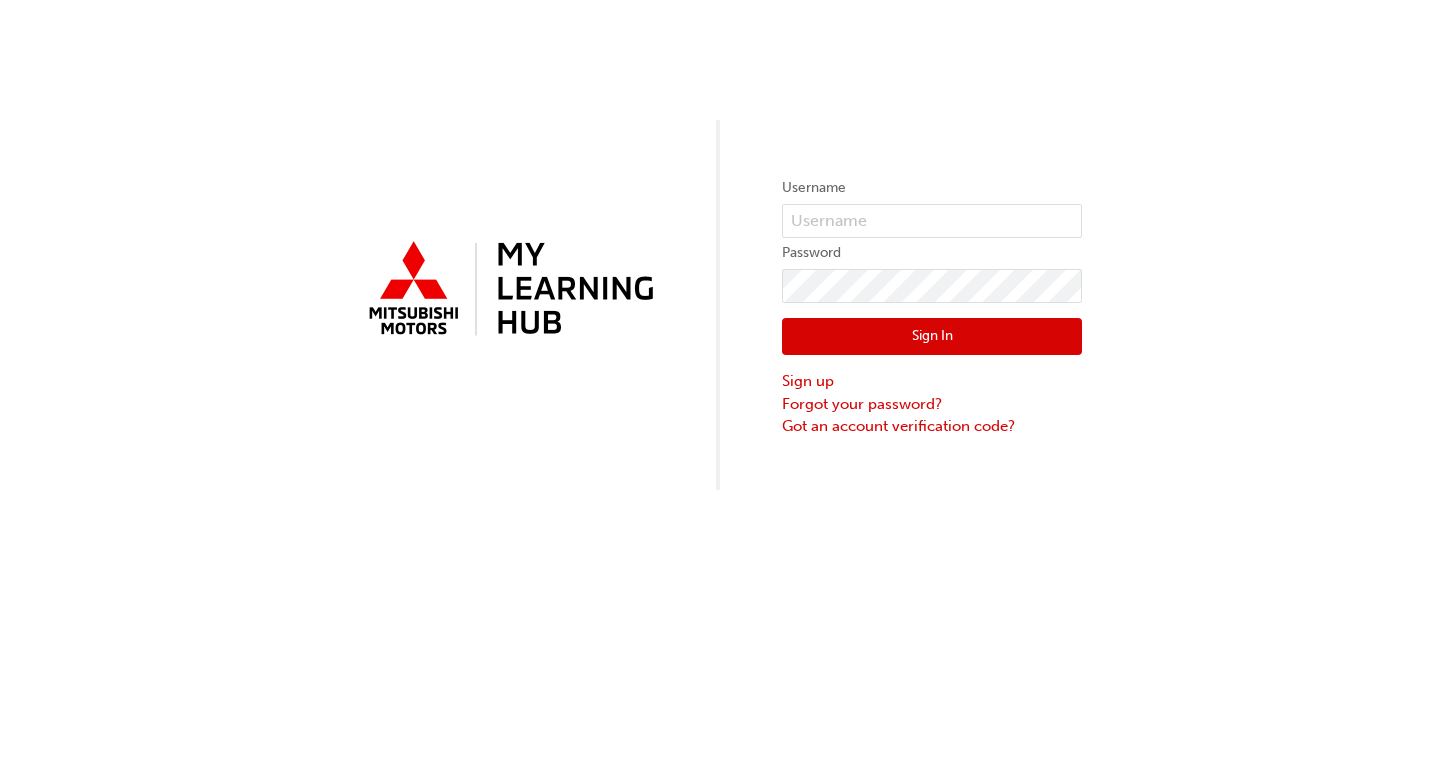 scroll, scrollTop: 0, scrollLeft: 0, axis: both 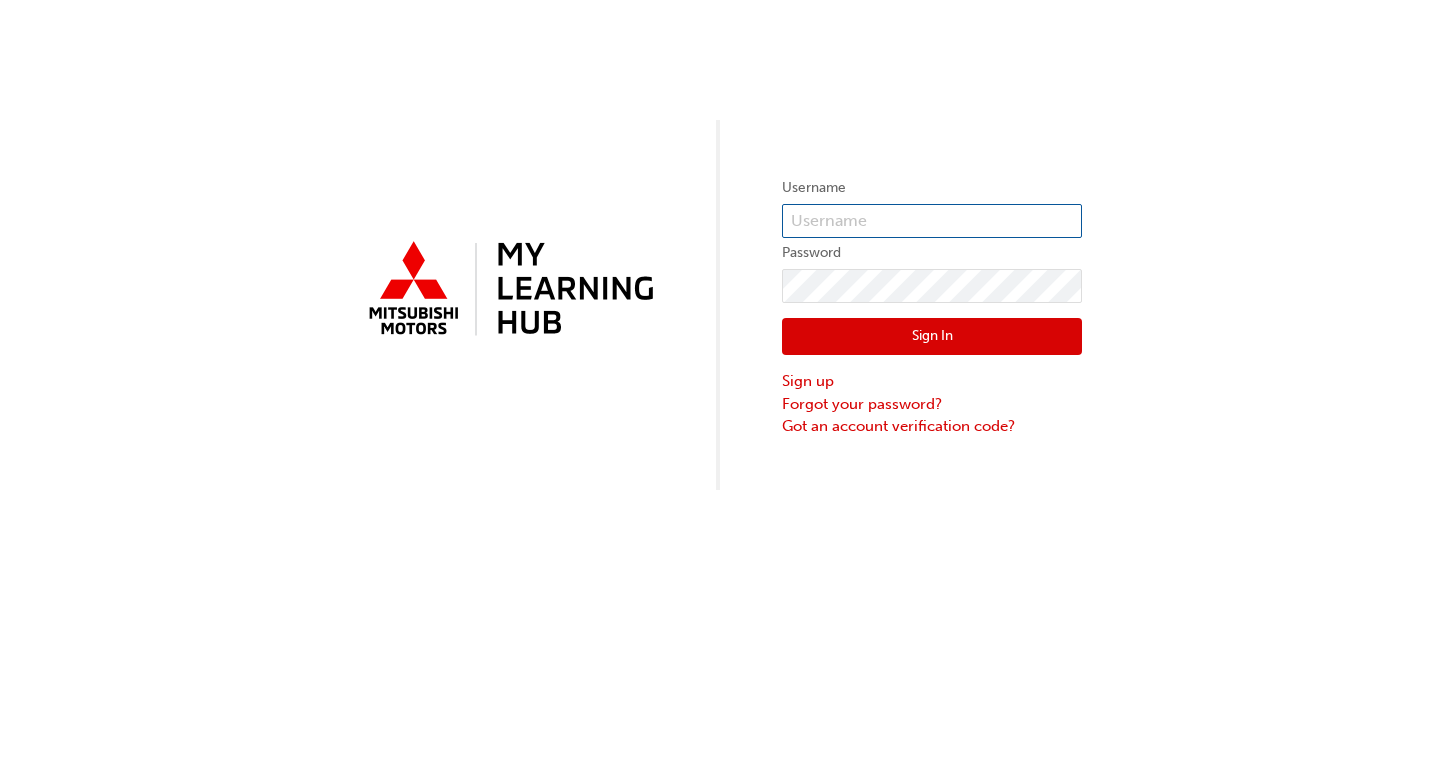 click at bounding box center [932, 221] 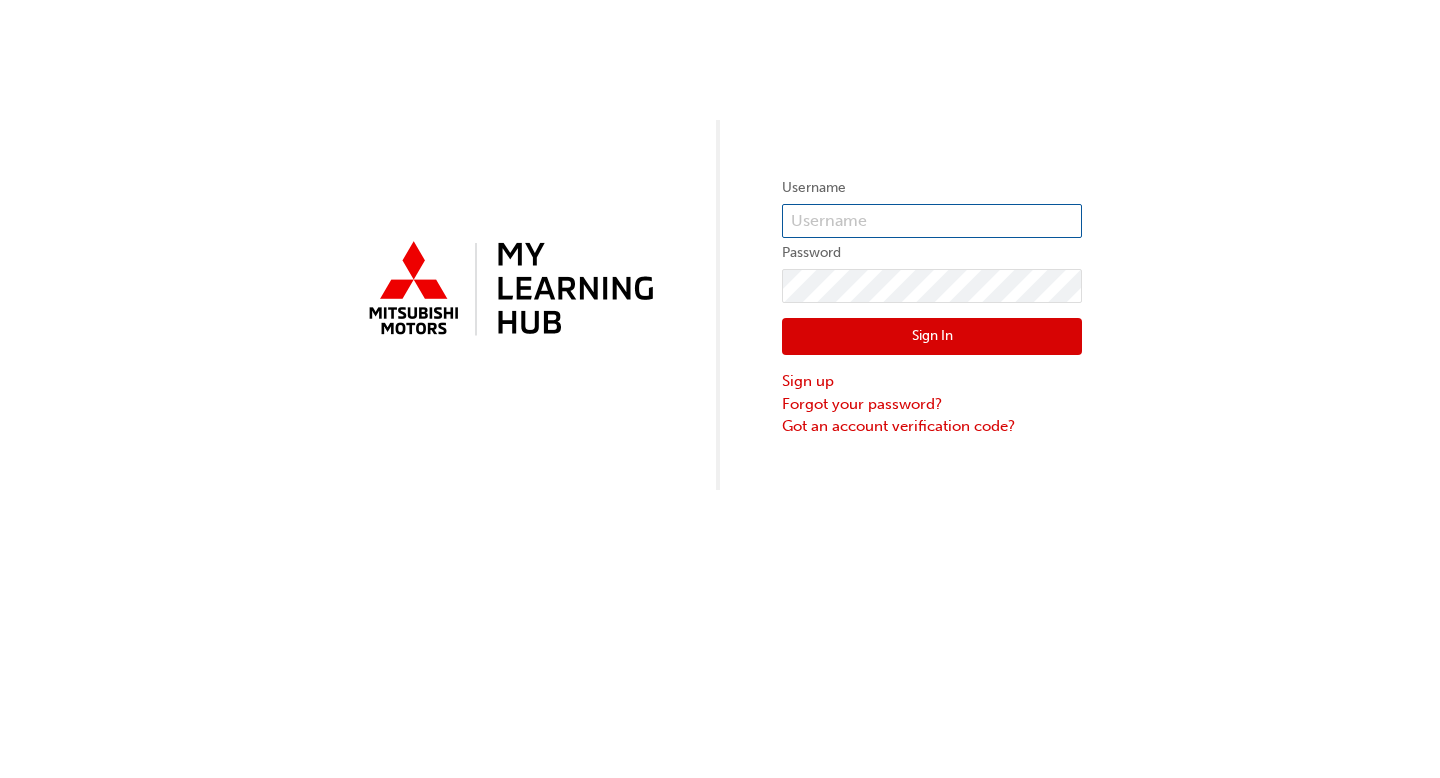 type on "0005979056" 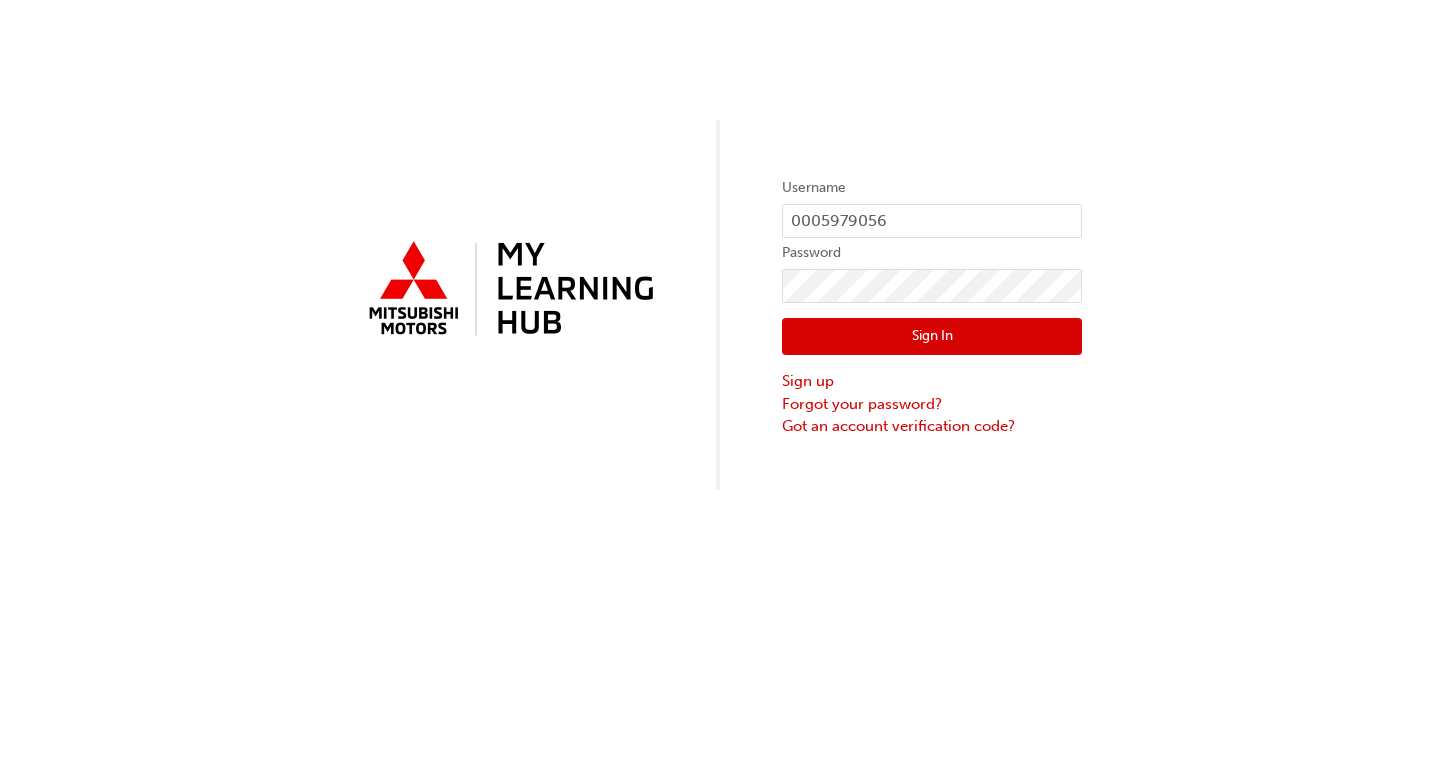 click on "Sign In" at bounding box center (932, 337) 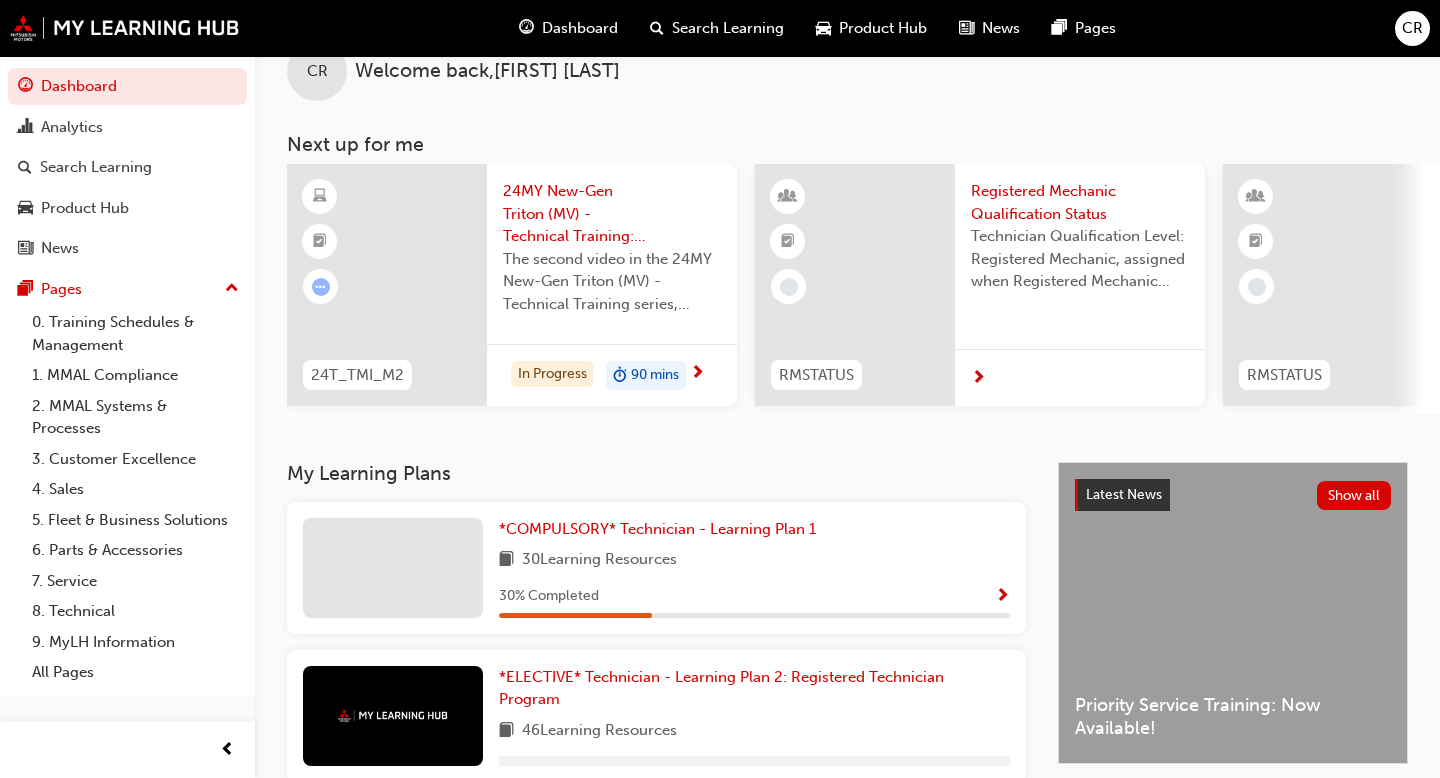 scroll, scrollTop: 61, scrollLeft: 0, axis: vertical 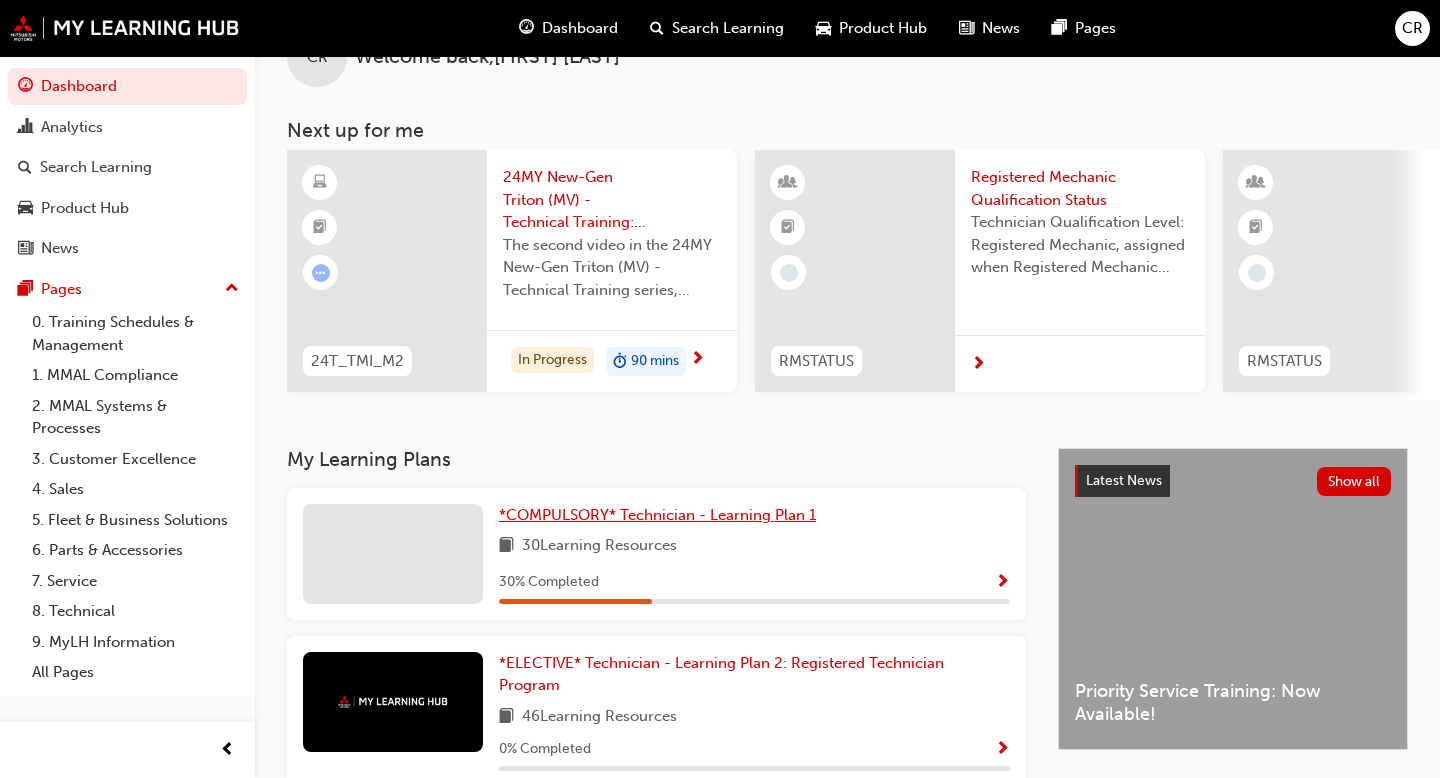 click on "*COMPULSORY* Technician - Learning Plan 1" at bounding box center (657, 515) 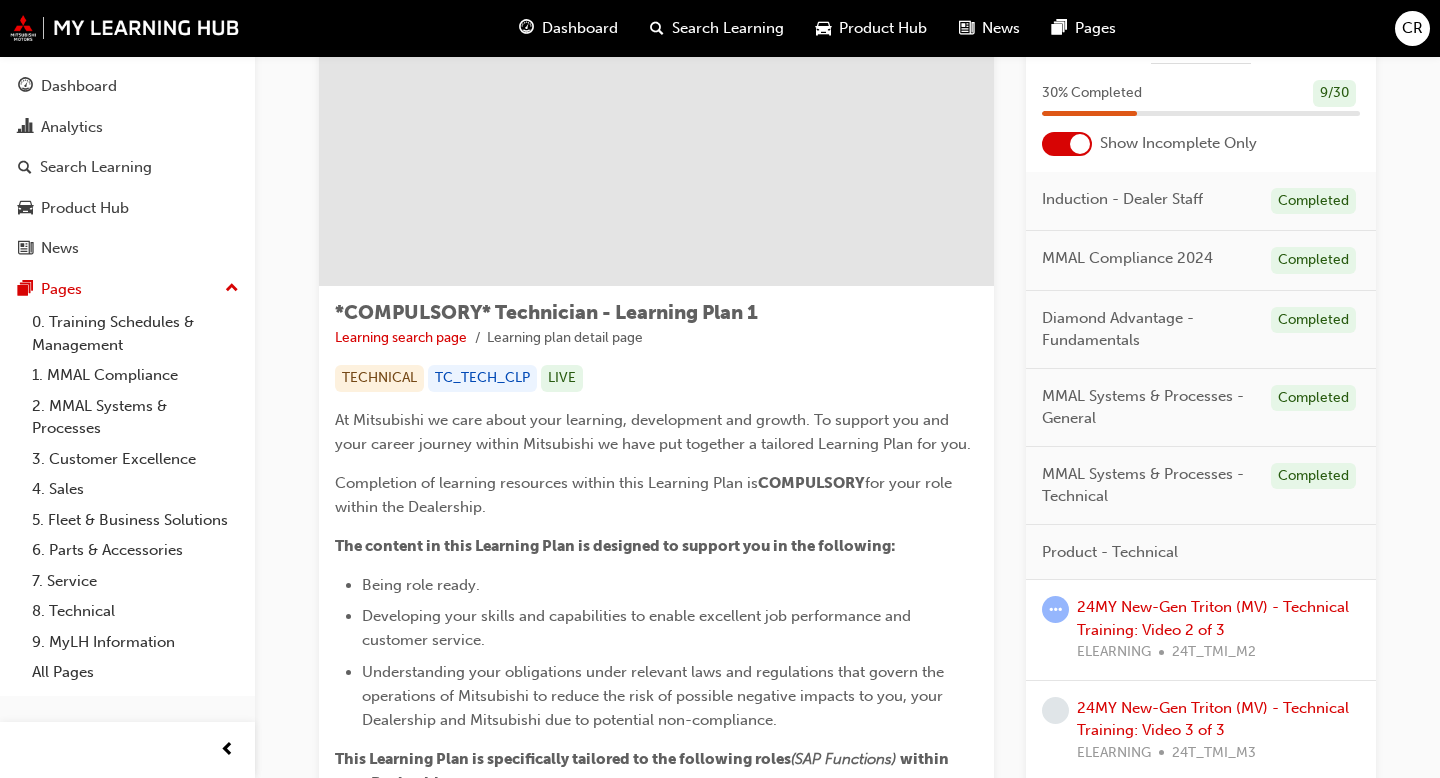 scroll, scrollTop: 215, scrollLeft: 0, axis: vertical 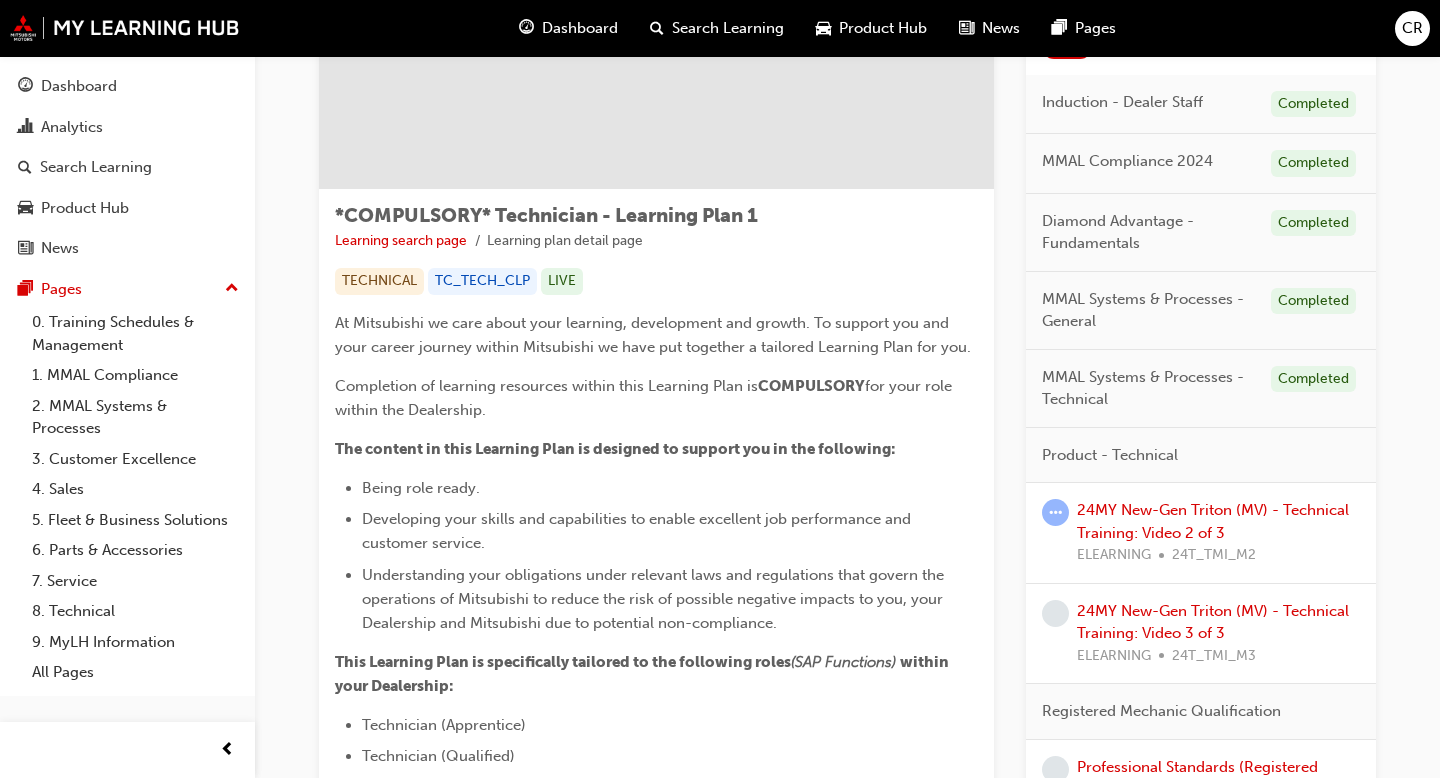 click on "24MY New-Gen Triton (MV) - Technical Training: Video 3 of 3 ELEARNING 24T_TMI_M3" at bounding box center [1218, 634] 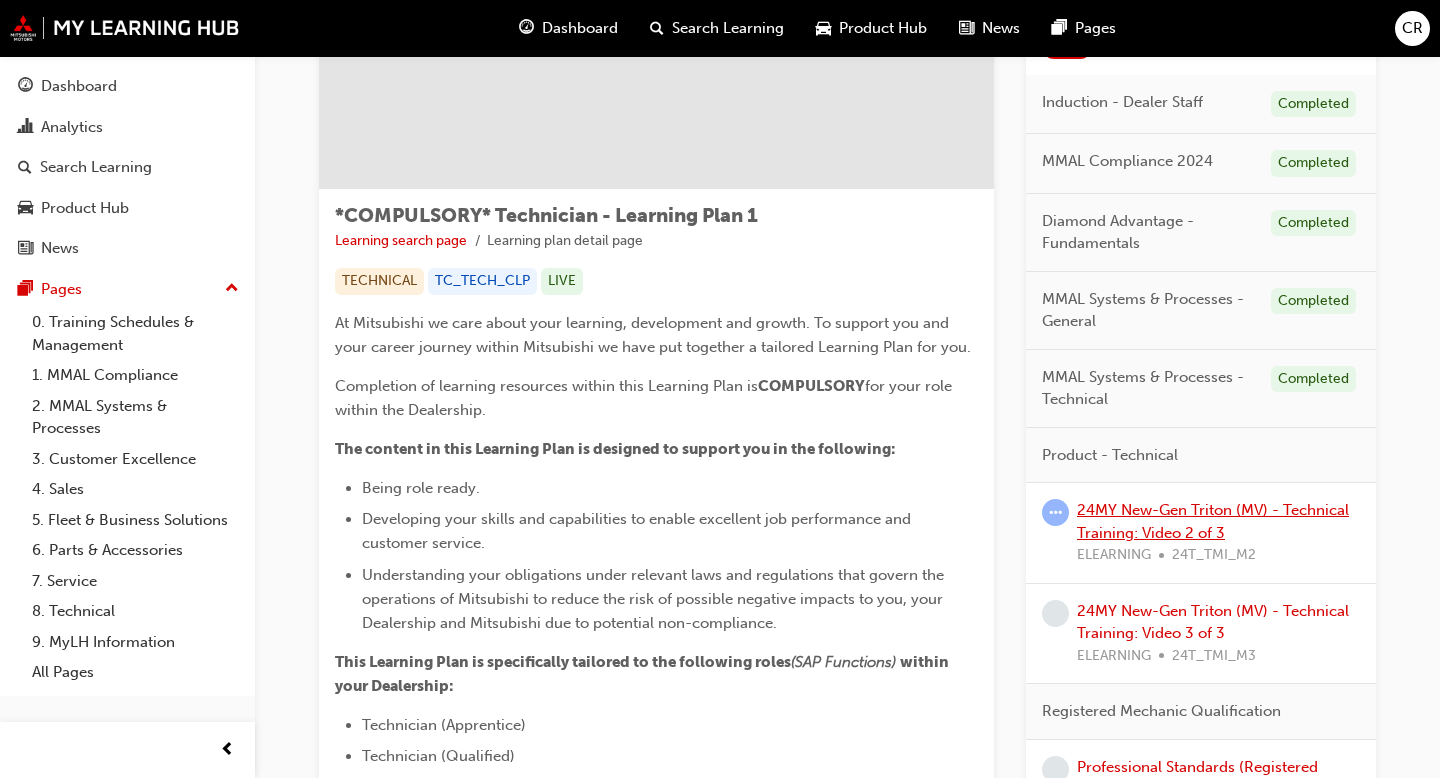 click on "24MY New-Gen Triton (MV) - Technical Training: Video 2 of 3" at bounding box center (1213, 521) 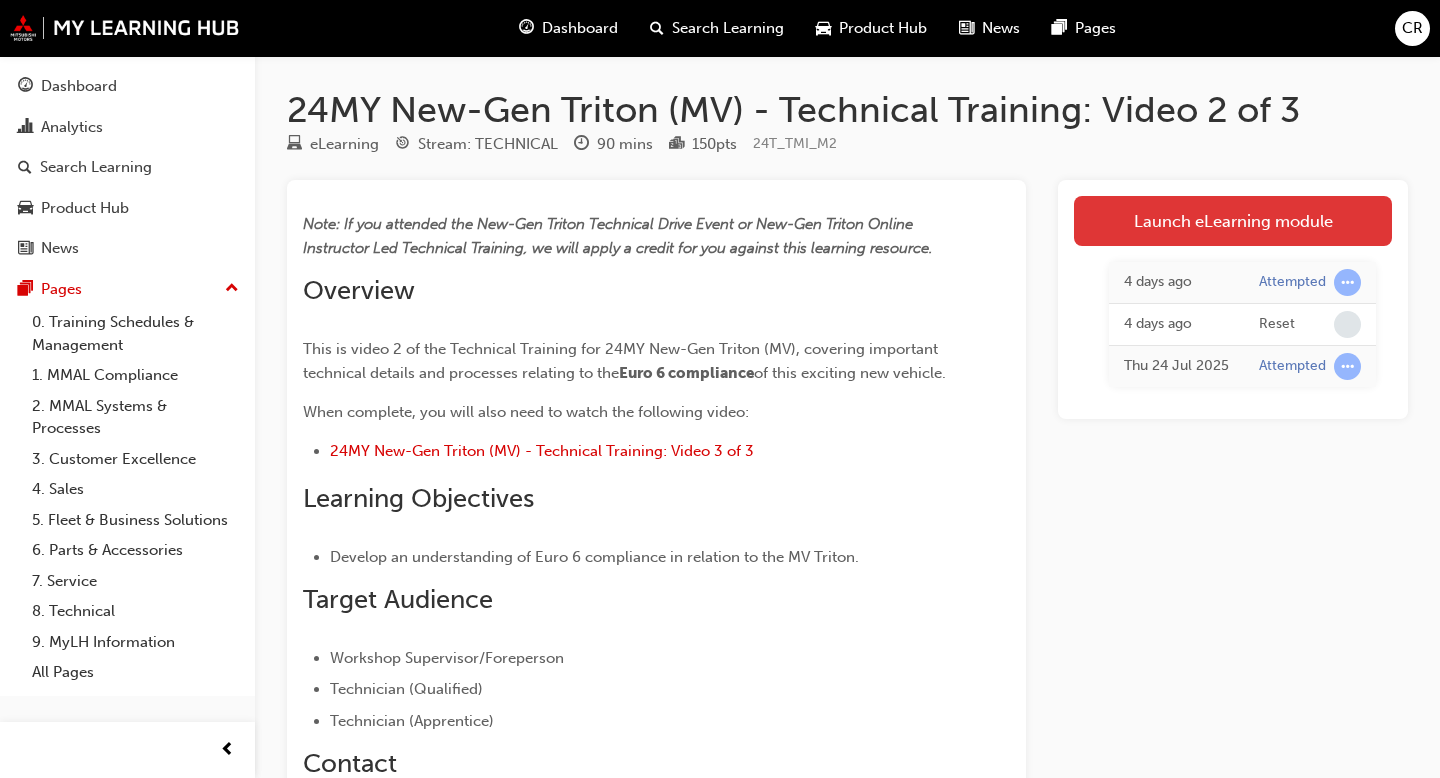 click on "Launch eLearning module" at bounding box center [1233, 221] 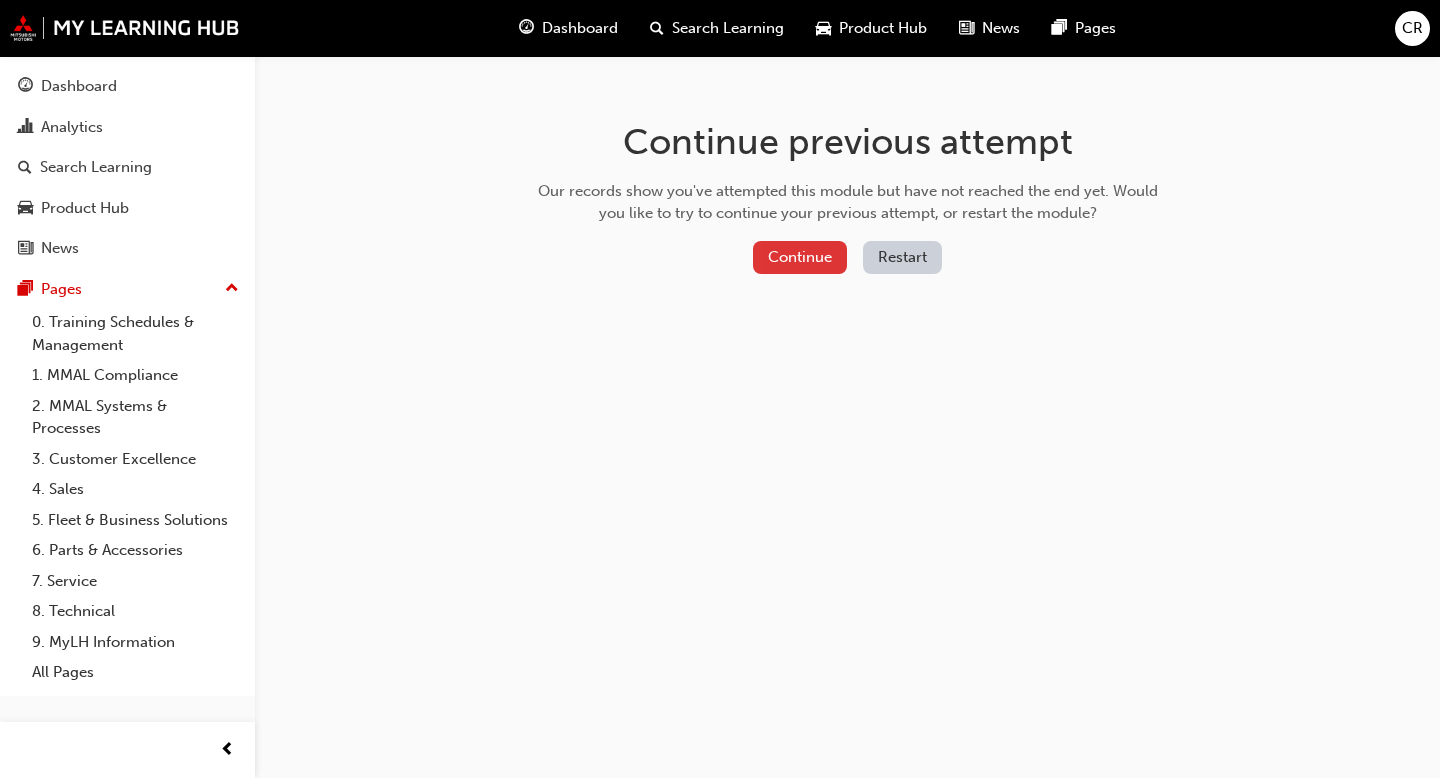click on "Continue" at bounding box center (800, 257) 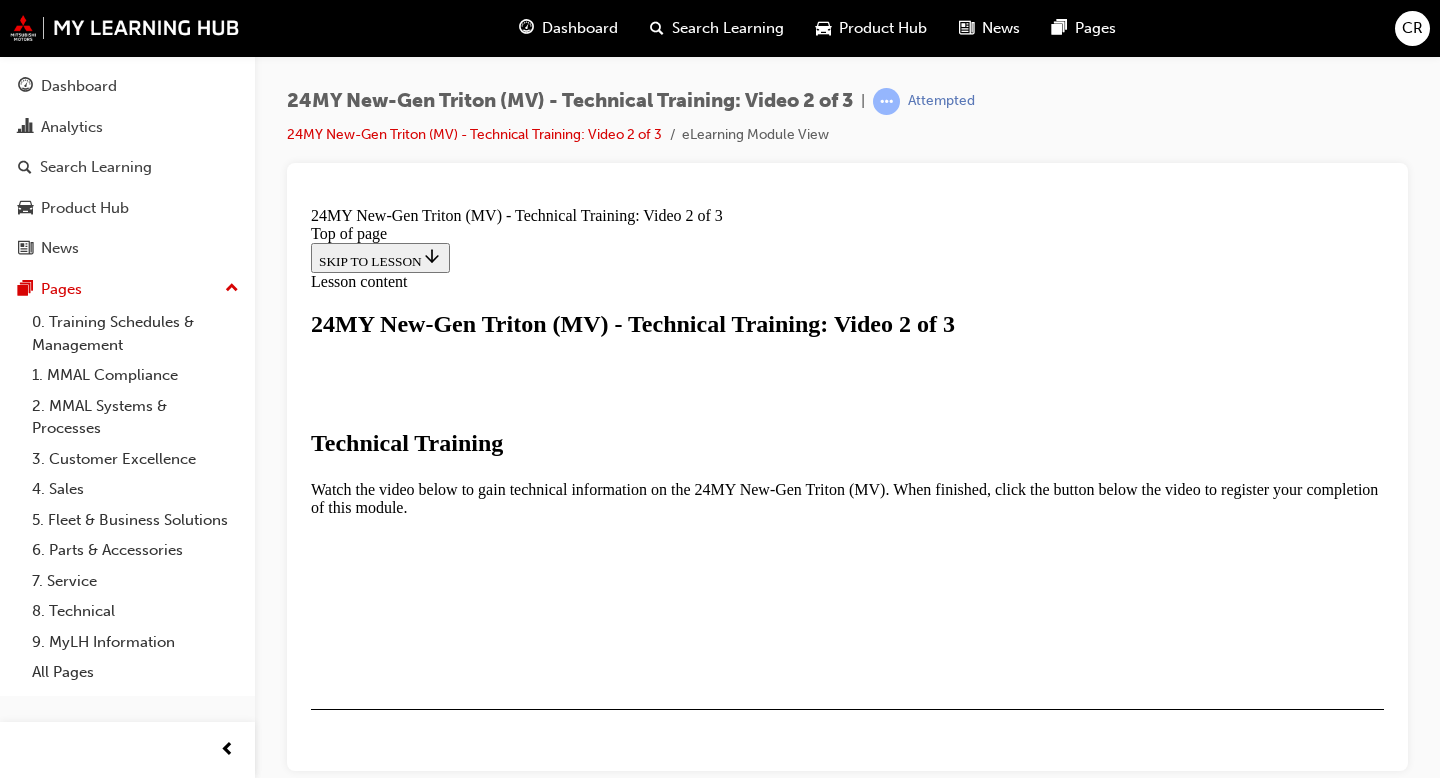 scroll, scrollTop: 0, scrollLeft: 0, axis: both 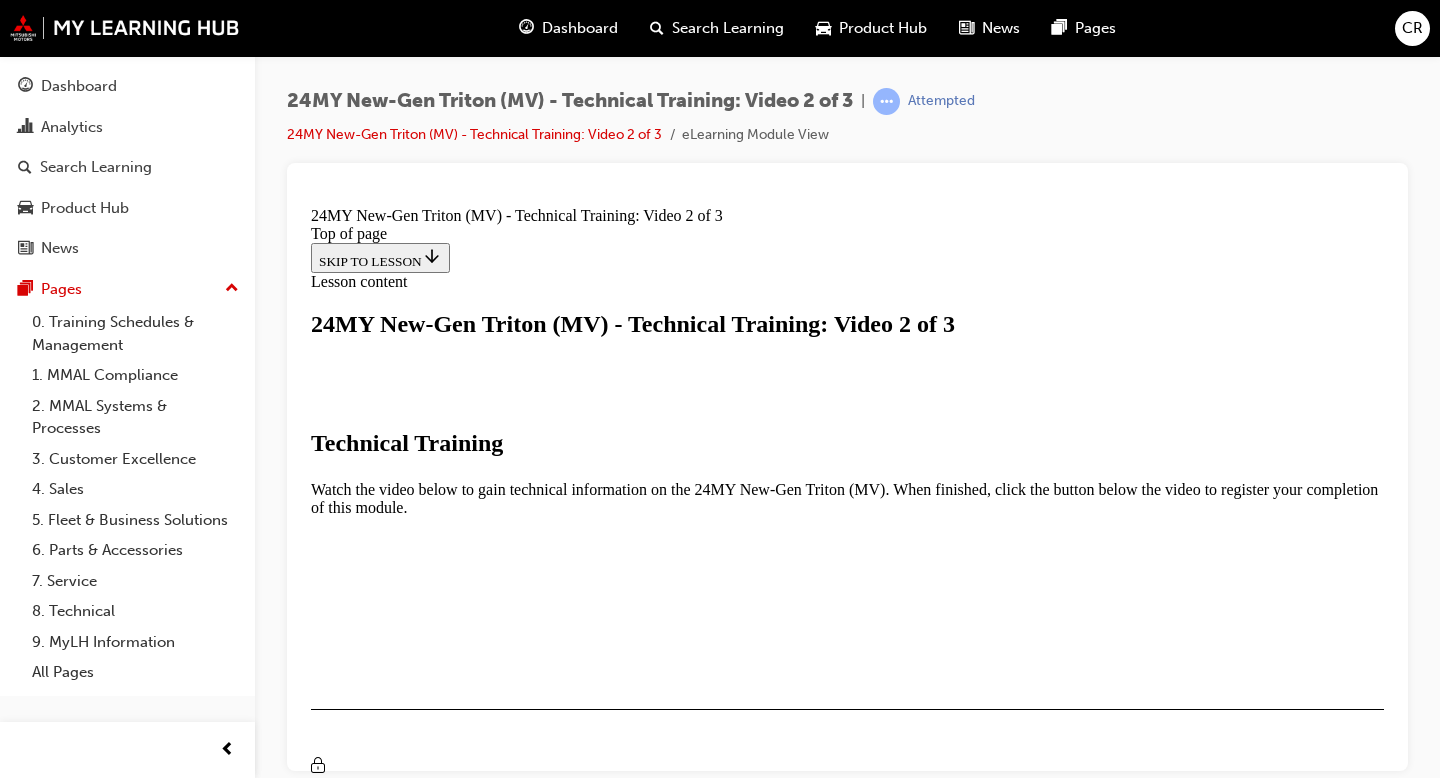 click at bounding box center [359, 844] 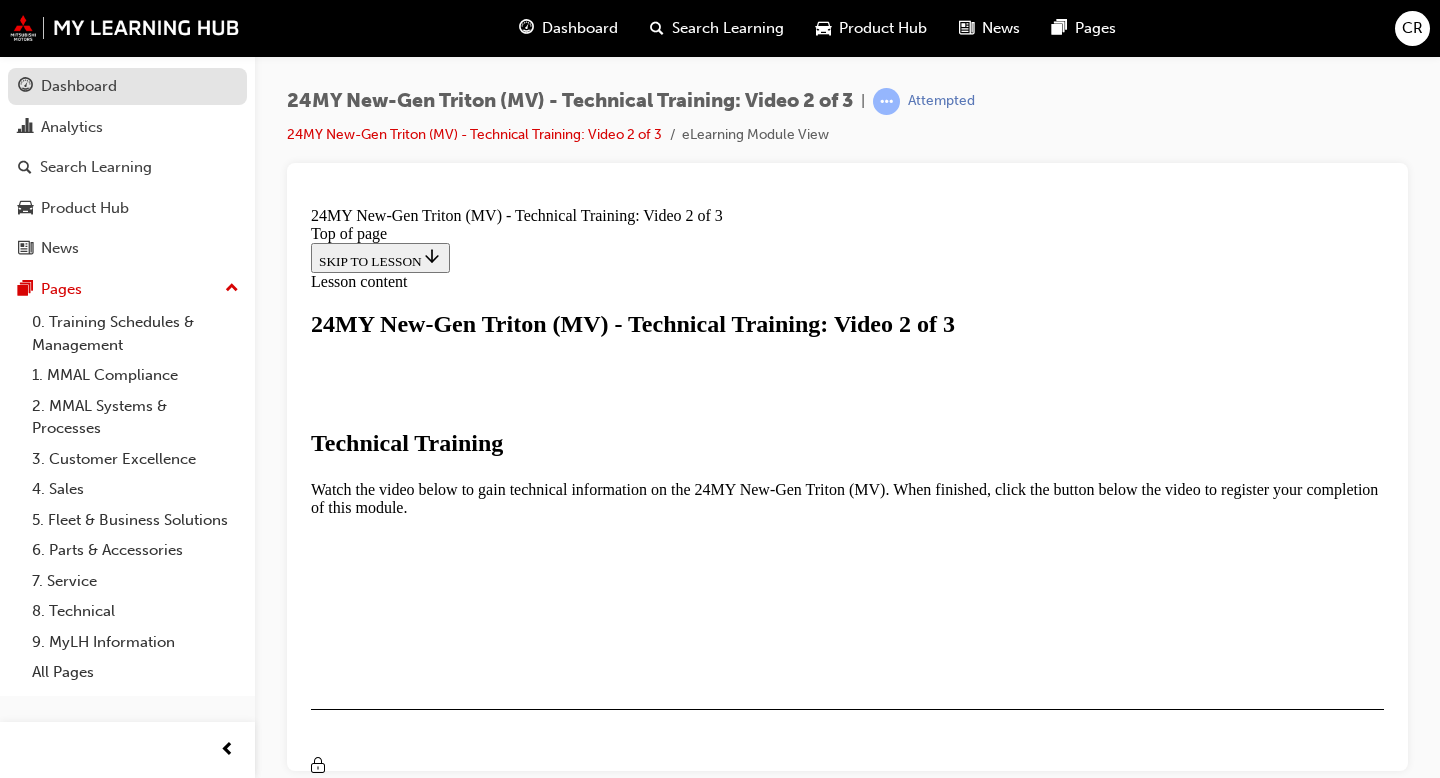 click on "Dashboard" at bounding box center (127, 86) 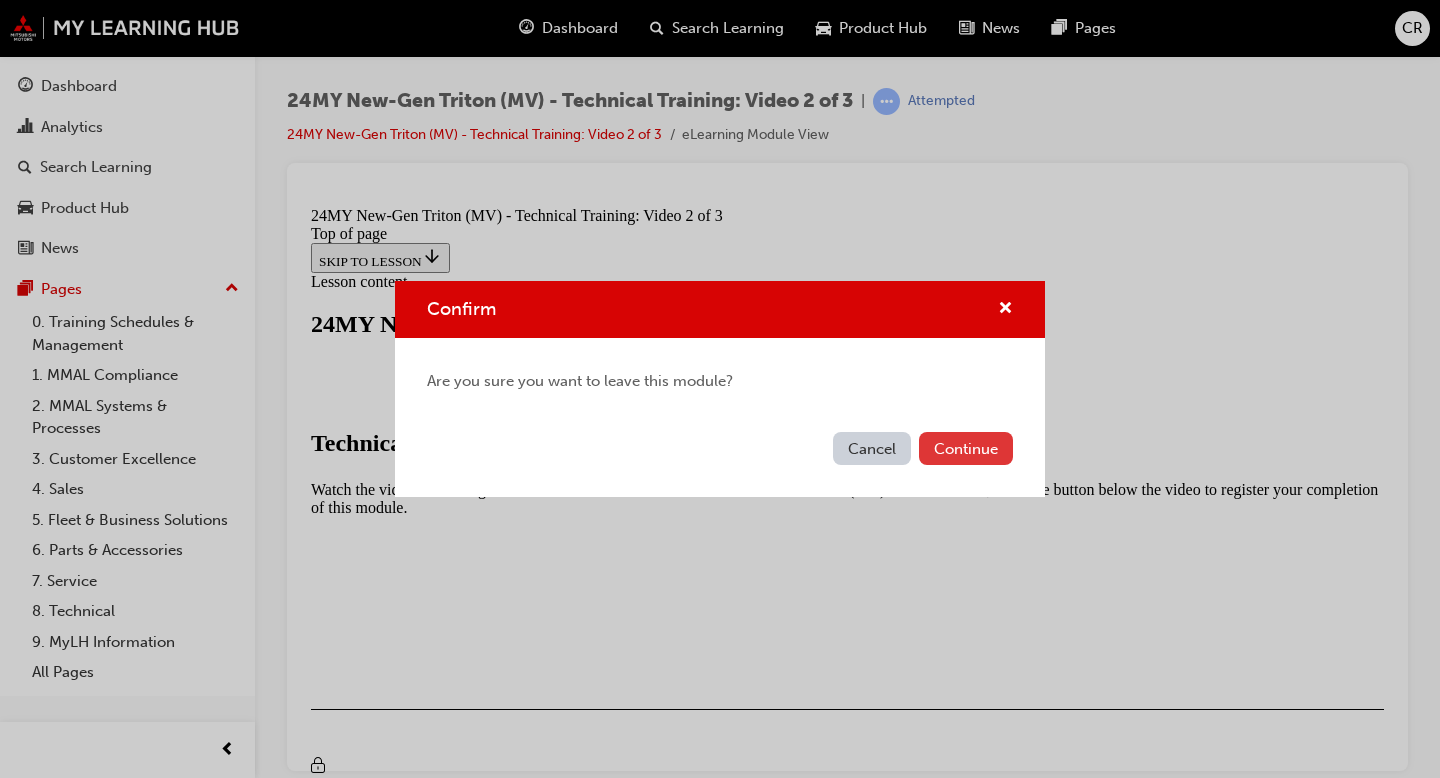 click on "Continue" at bounding box center [966, 448] 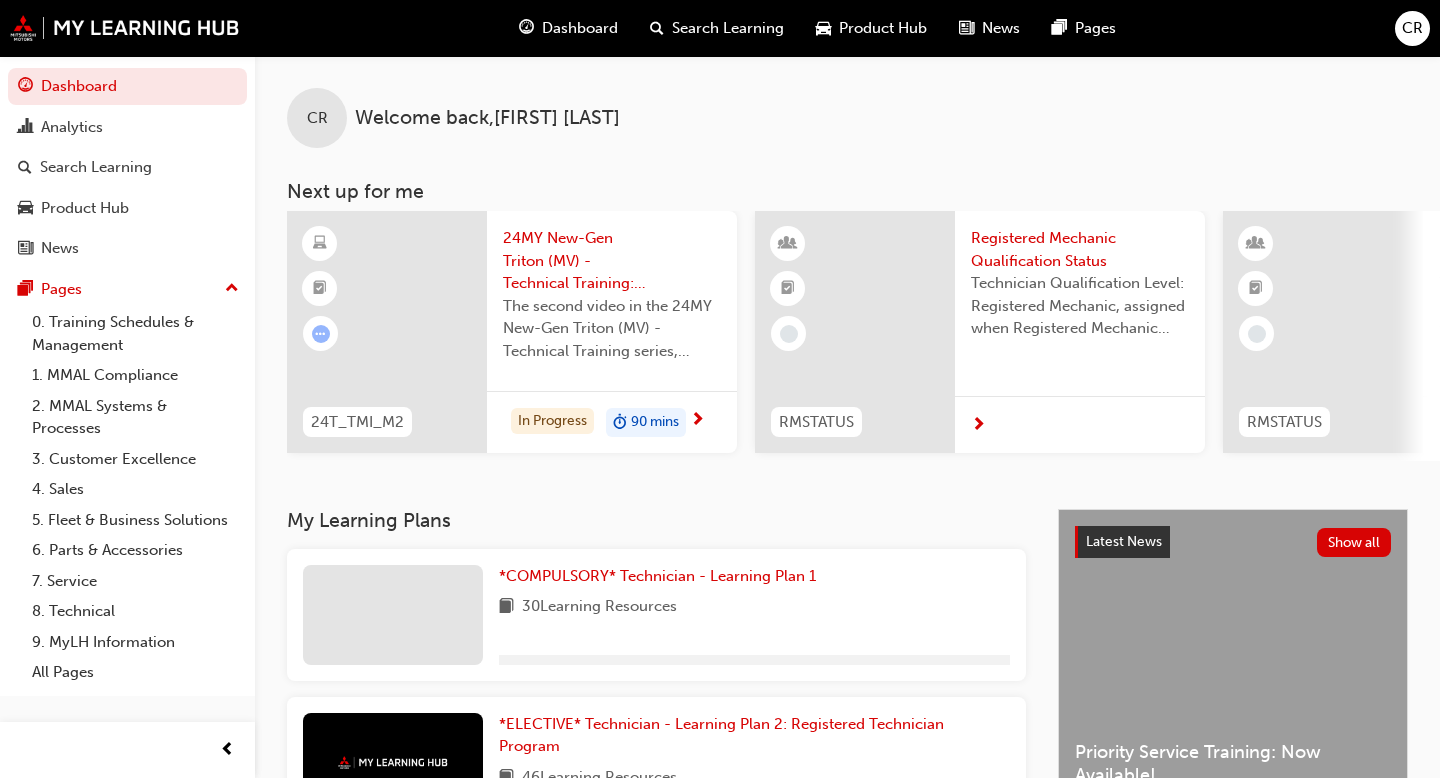 scroll, scrollTop: 44, scrollLeft: 0, axis: vertical 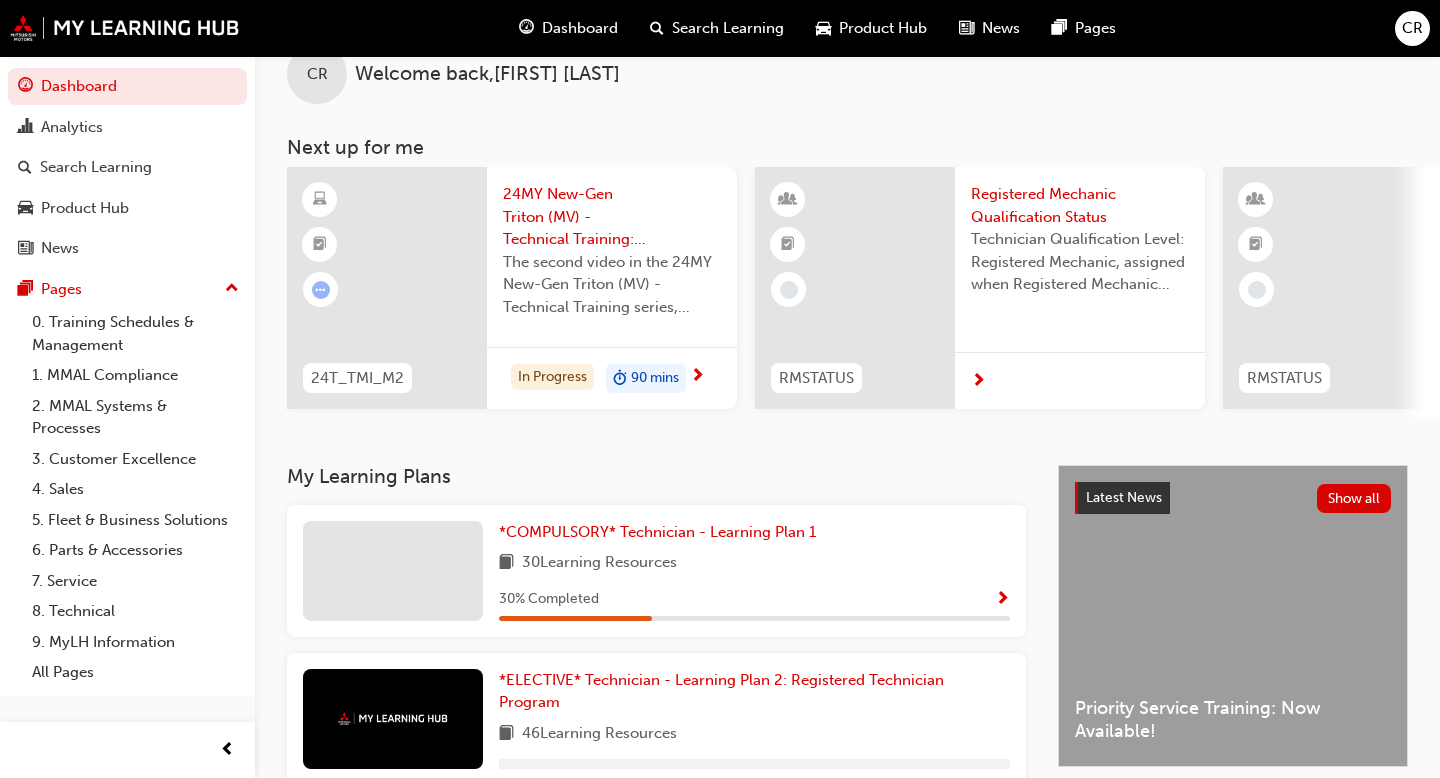 click on "24MY New-Gen Triton (MV) - Technical Training: Video 2 of 3" at bounding box center [612, 217] 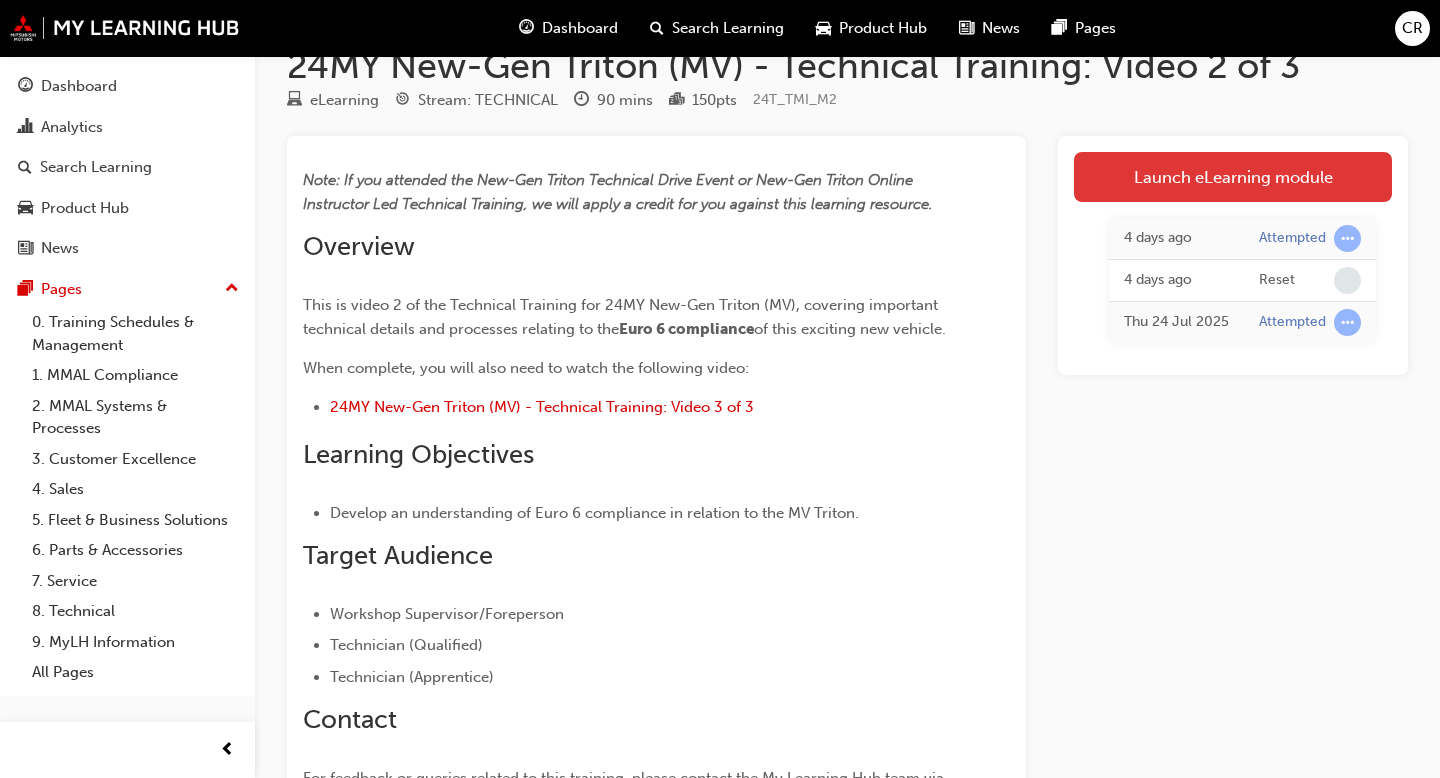 click on "Launch eLearning module" at bounding box center [1233, 177] 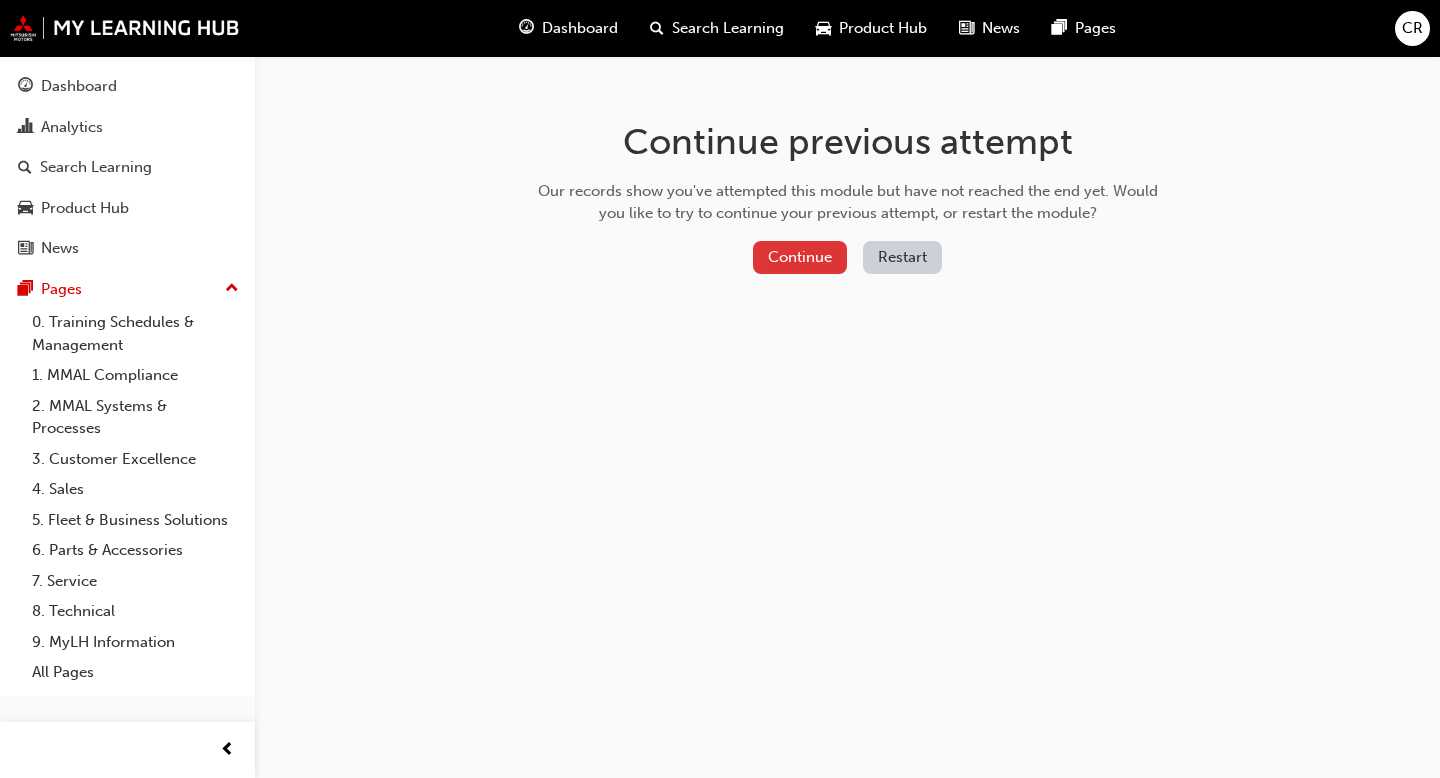 click on "Continue" at bounding box center (800, 257) 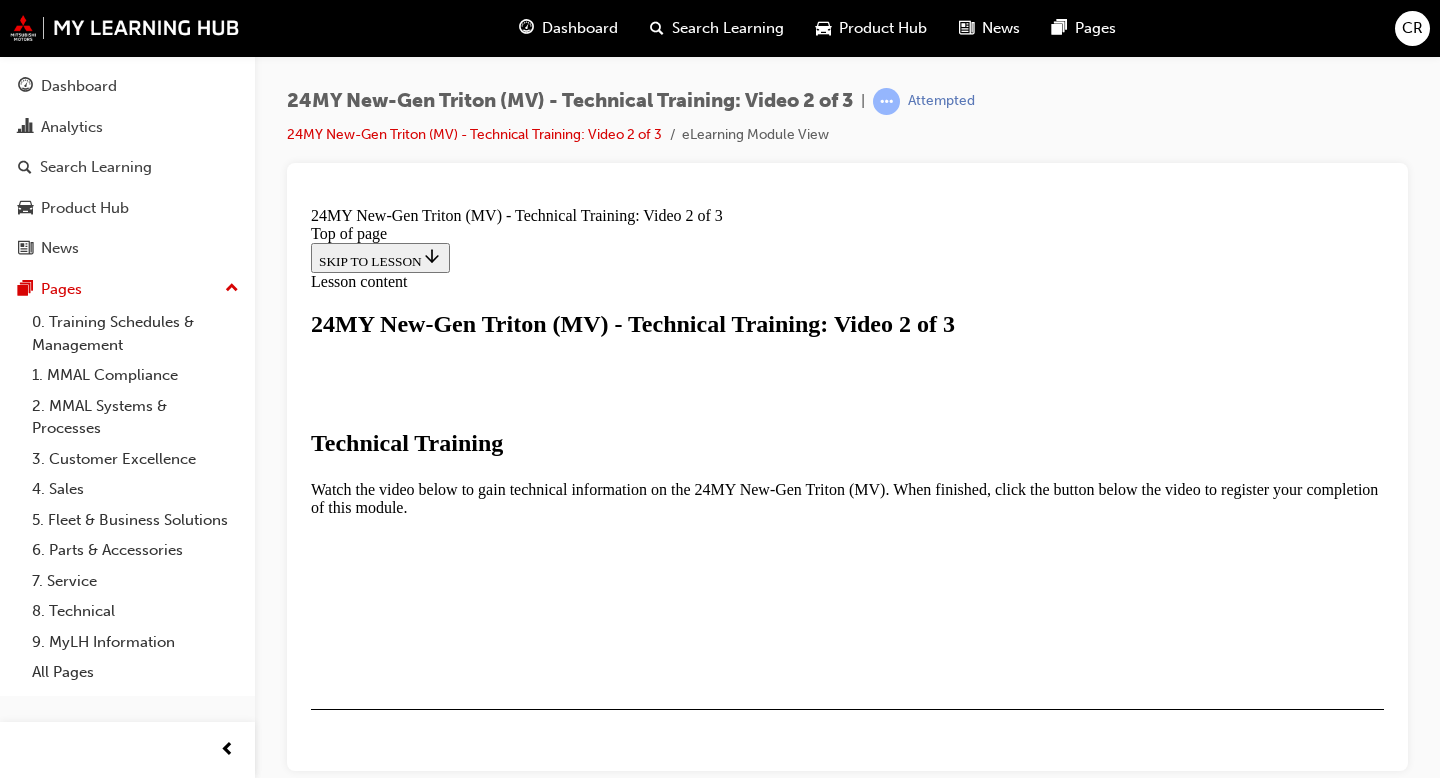 scroll, scrollTop: 0, scrollLeft: 0, axis: both 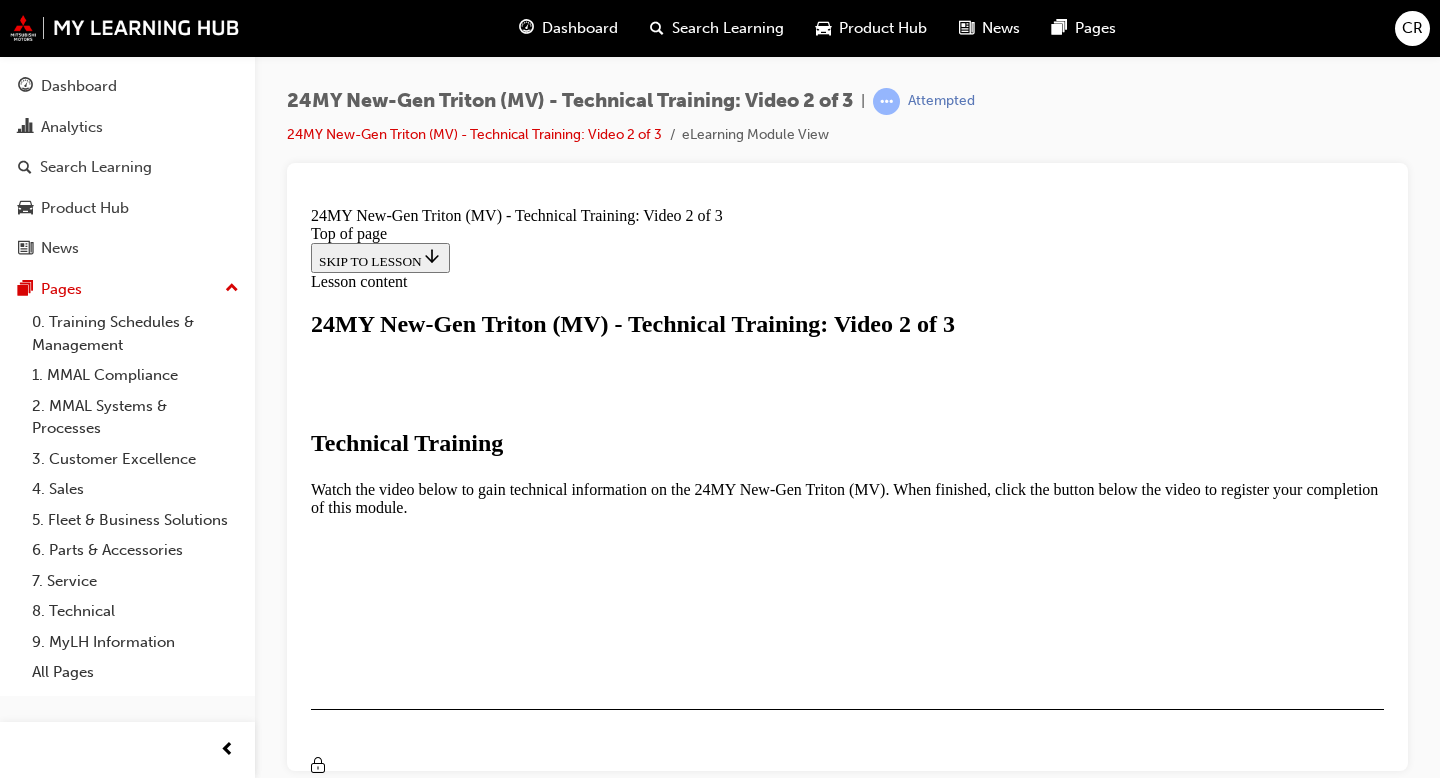 click at bounding box center [359, 844] 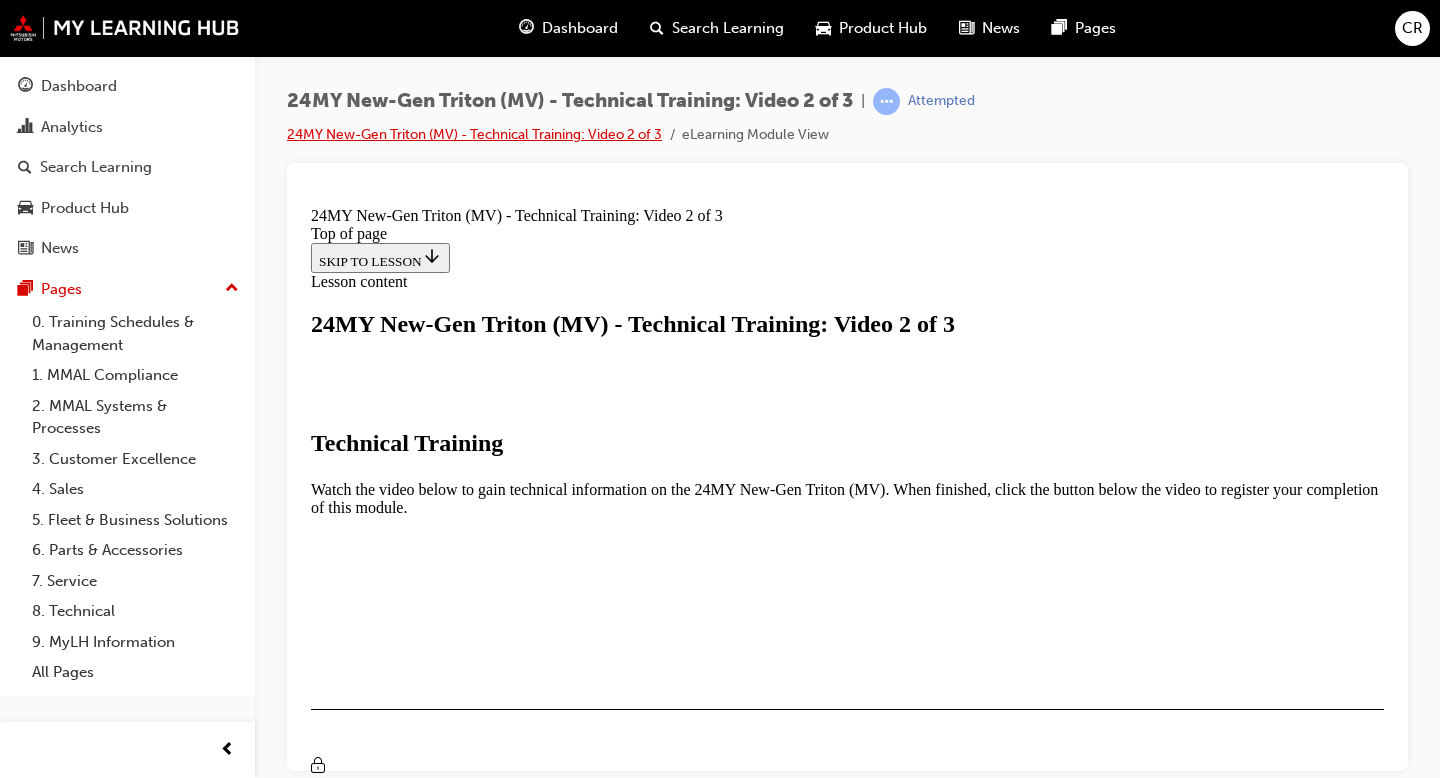 click on "24MY New-Gen Triton (MV) - Technical Training: Video 2 of 3" at bounding box center (474, 134) 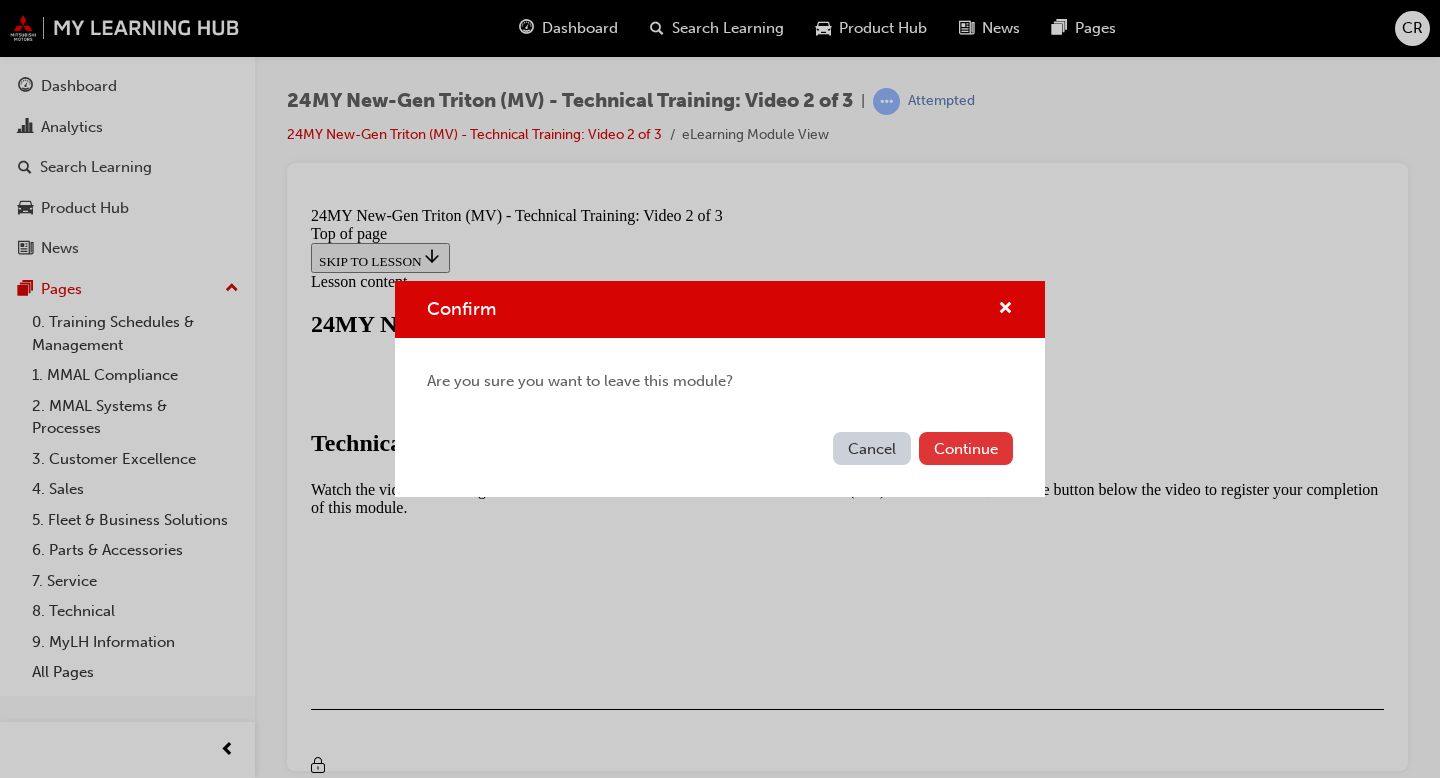 click on "Continue" at bounding box center [966, 448] 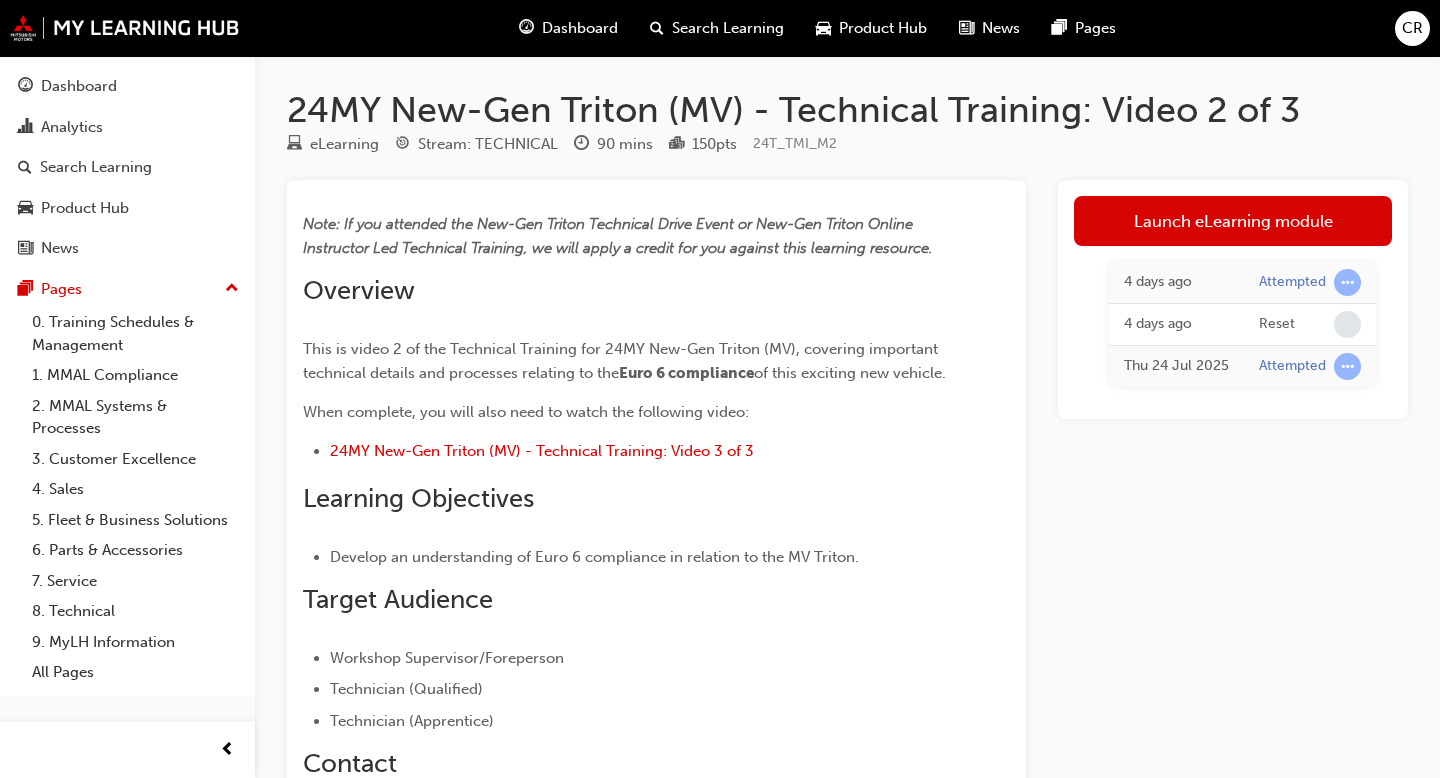 scroll, scrollTop: 5, scrollLeft: 0, axis: vertical 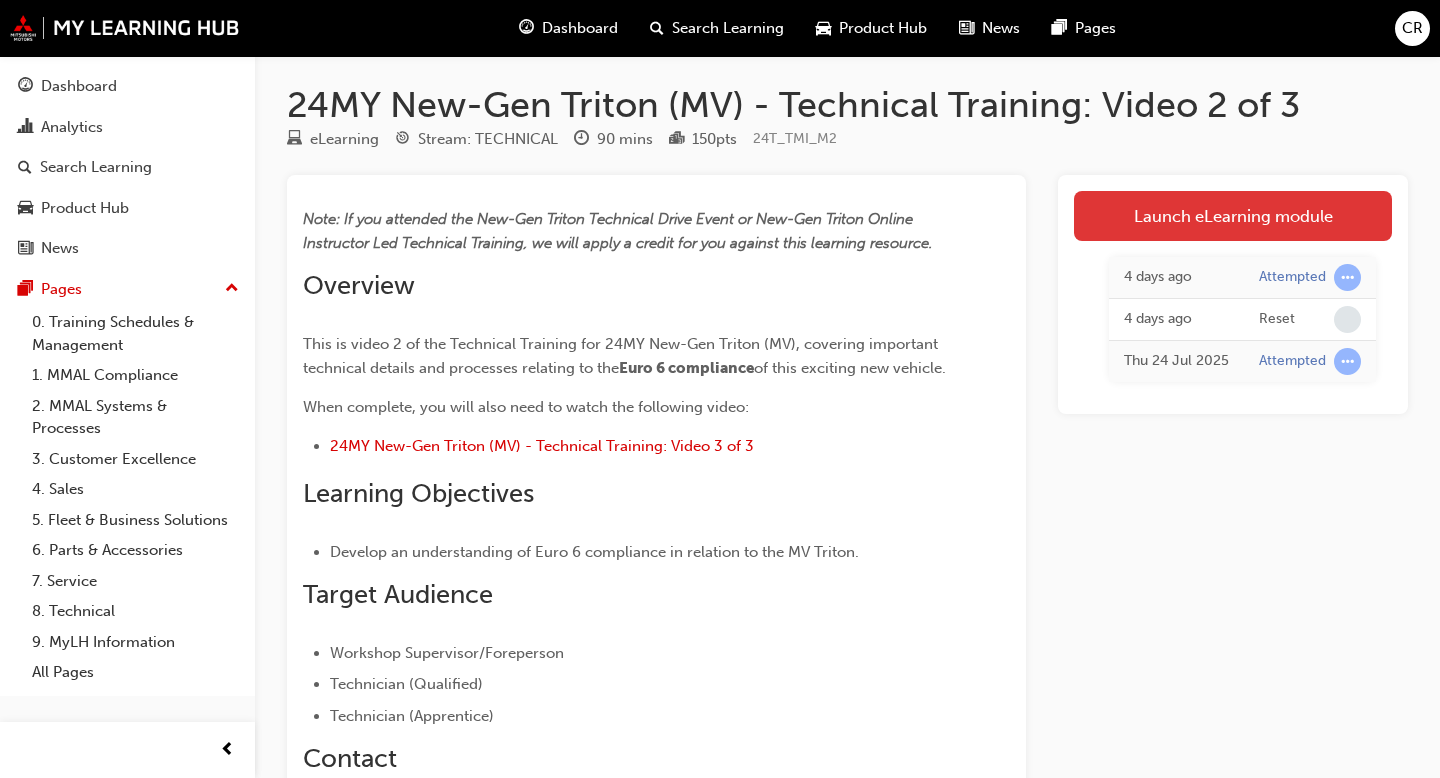 click on "Launch eLearning module" at bounding box center (1233, 216) 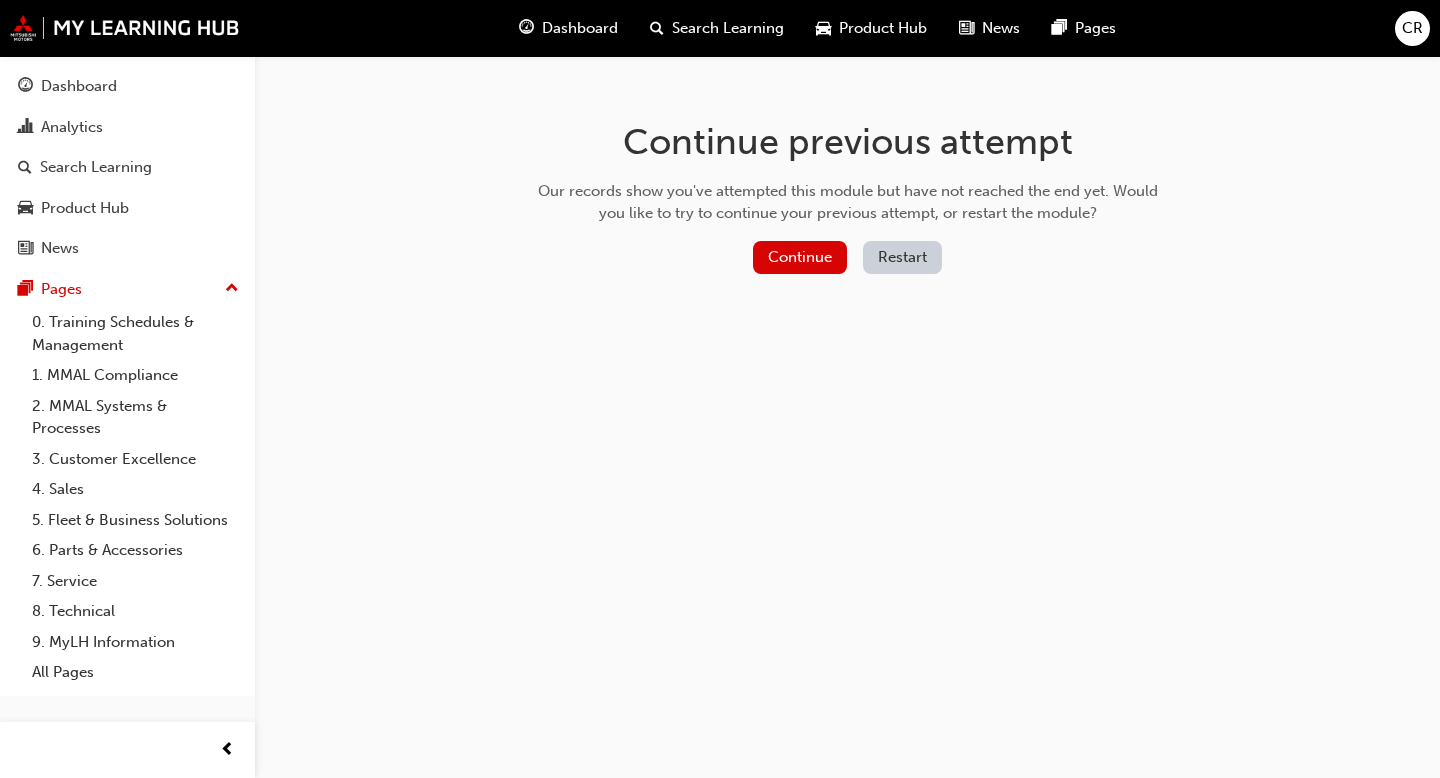 scroll, scrollTop: 0, scrollLeft: 0, axis: both 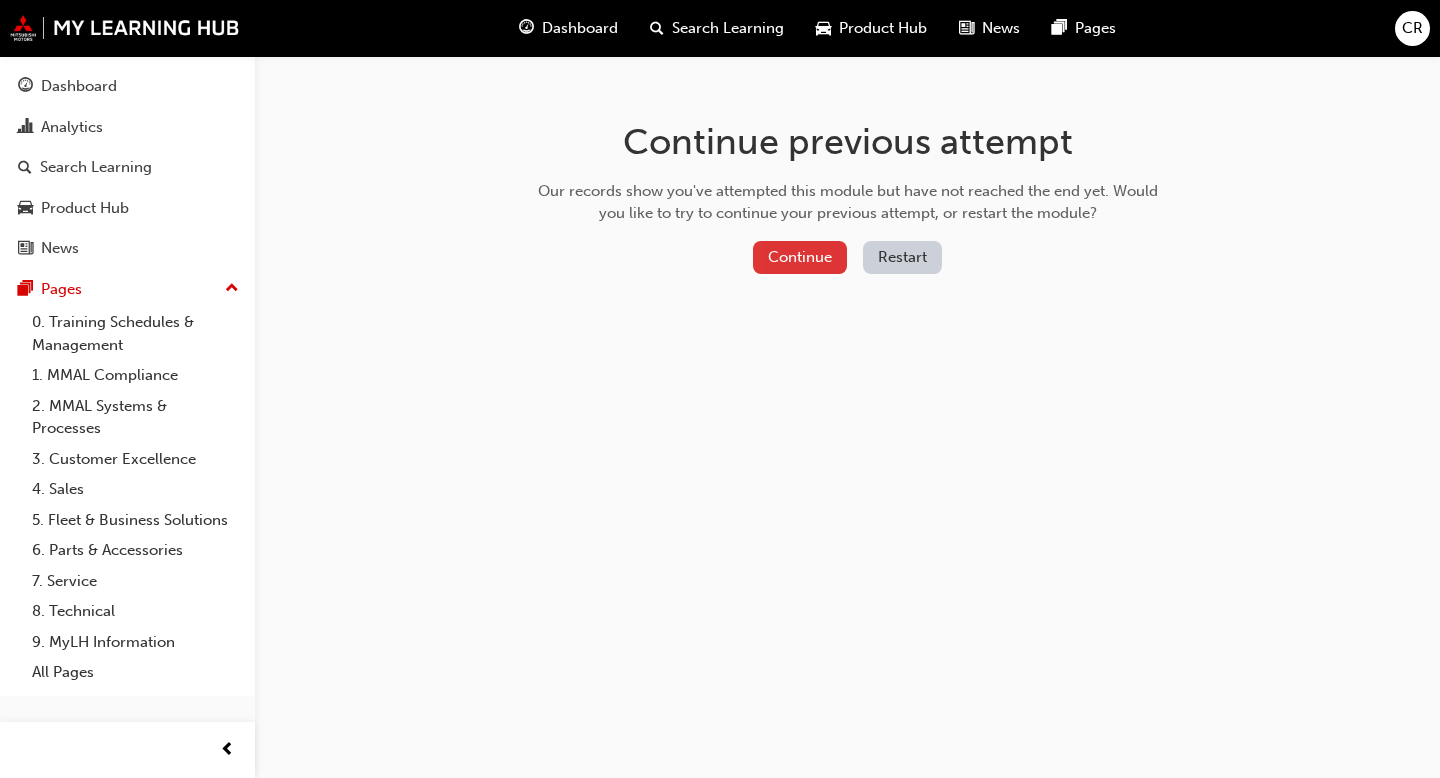 click on "Continue" at bounding box center (800, 257) 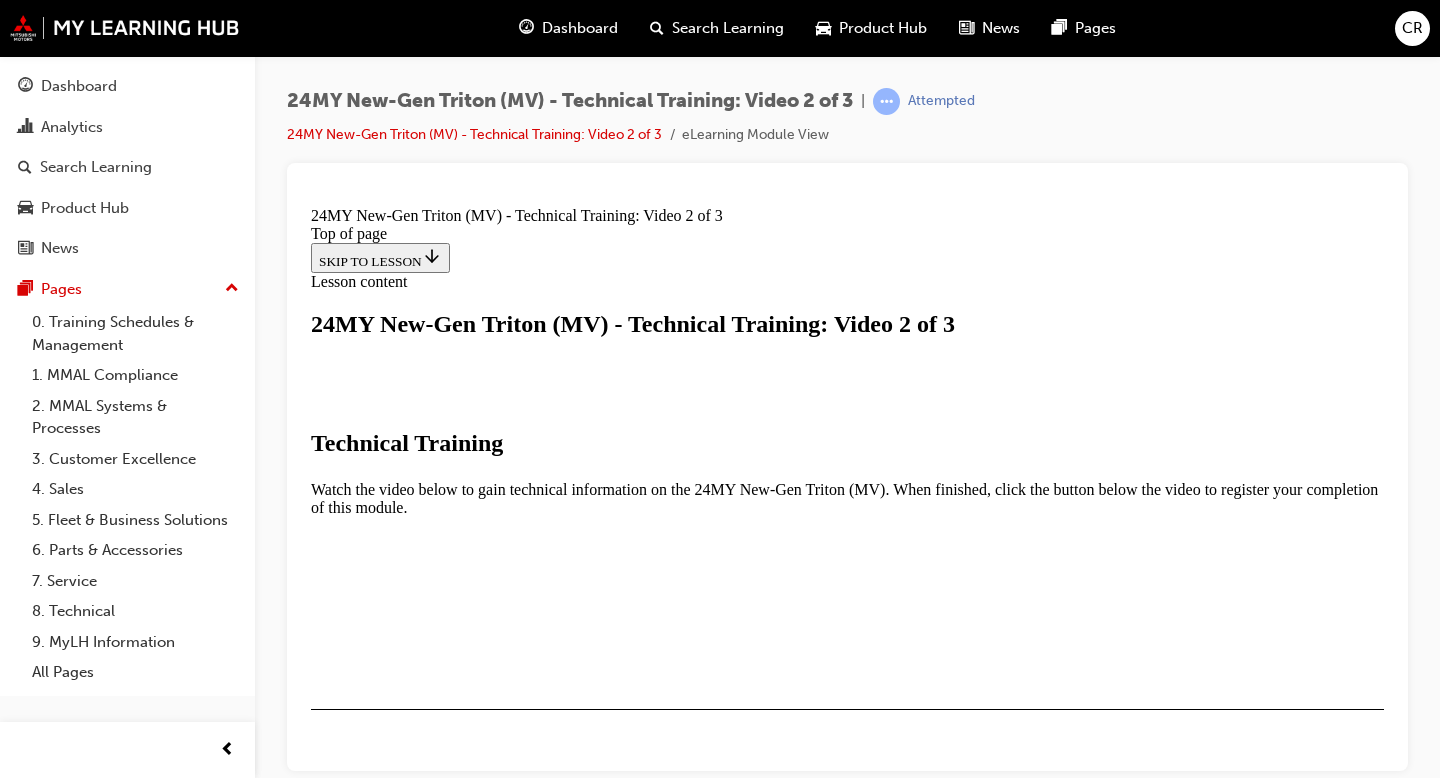 scroll, scrollTop: 0, scrollLeft: 0, axis: both 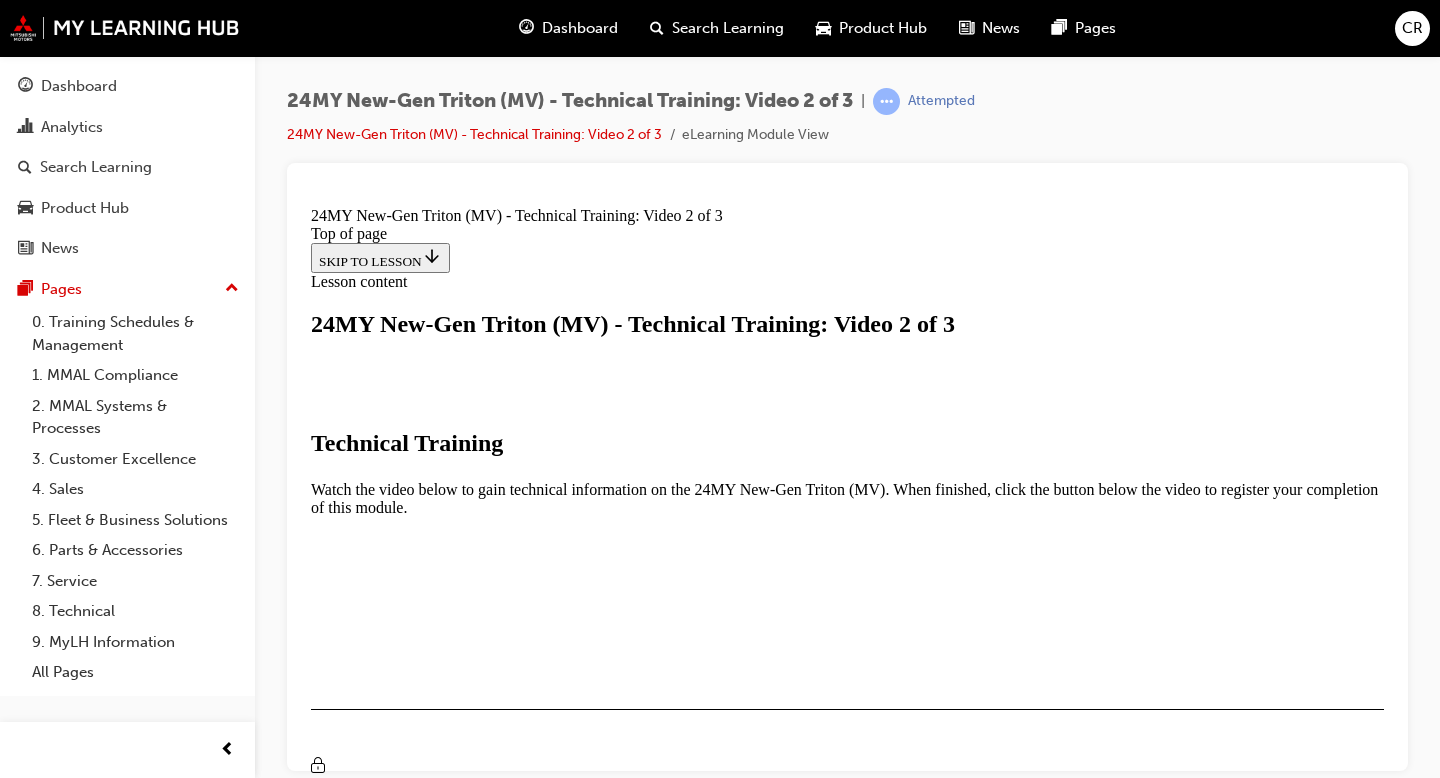 click at bounding box center [359, 844] 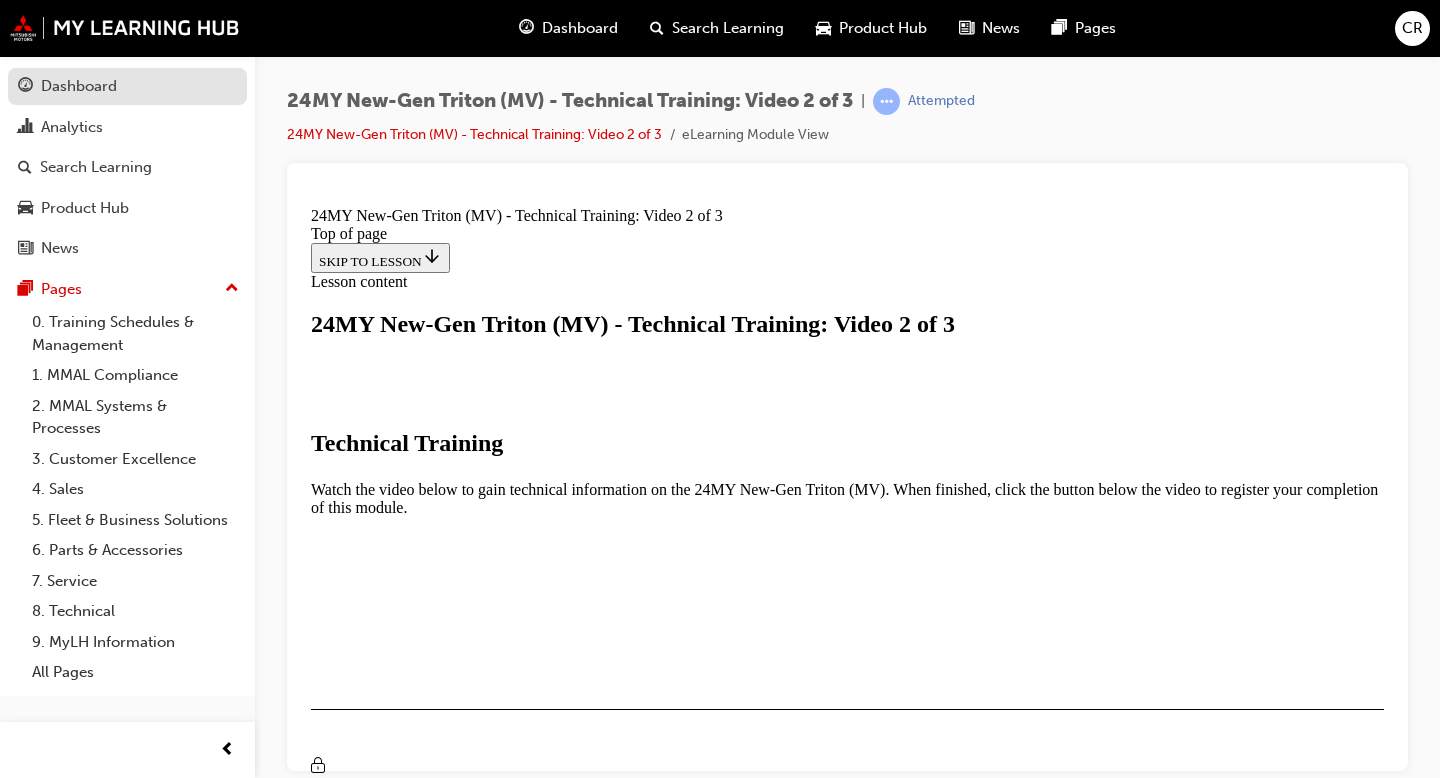 click on "Dashboard" at bounding box center (127, 86) 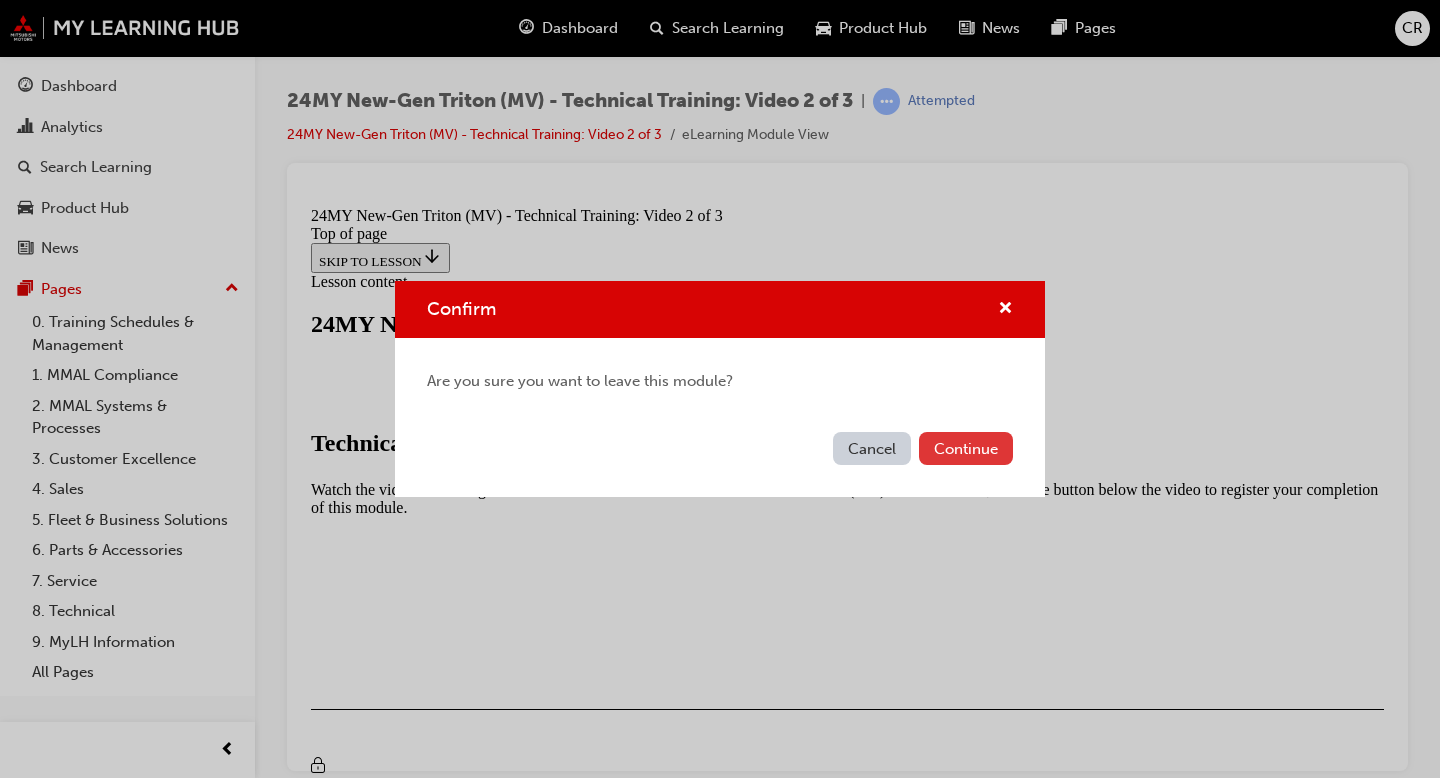click on "Continue" at bounding box center (966, 448) 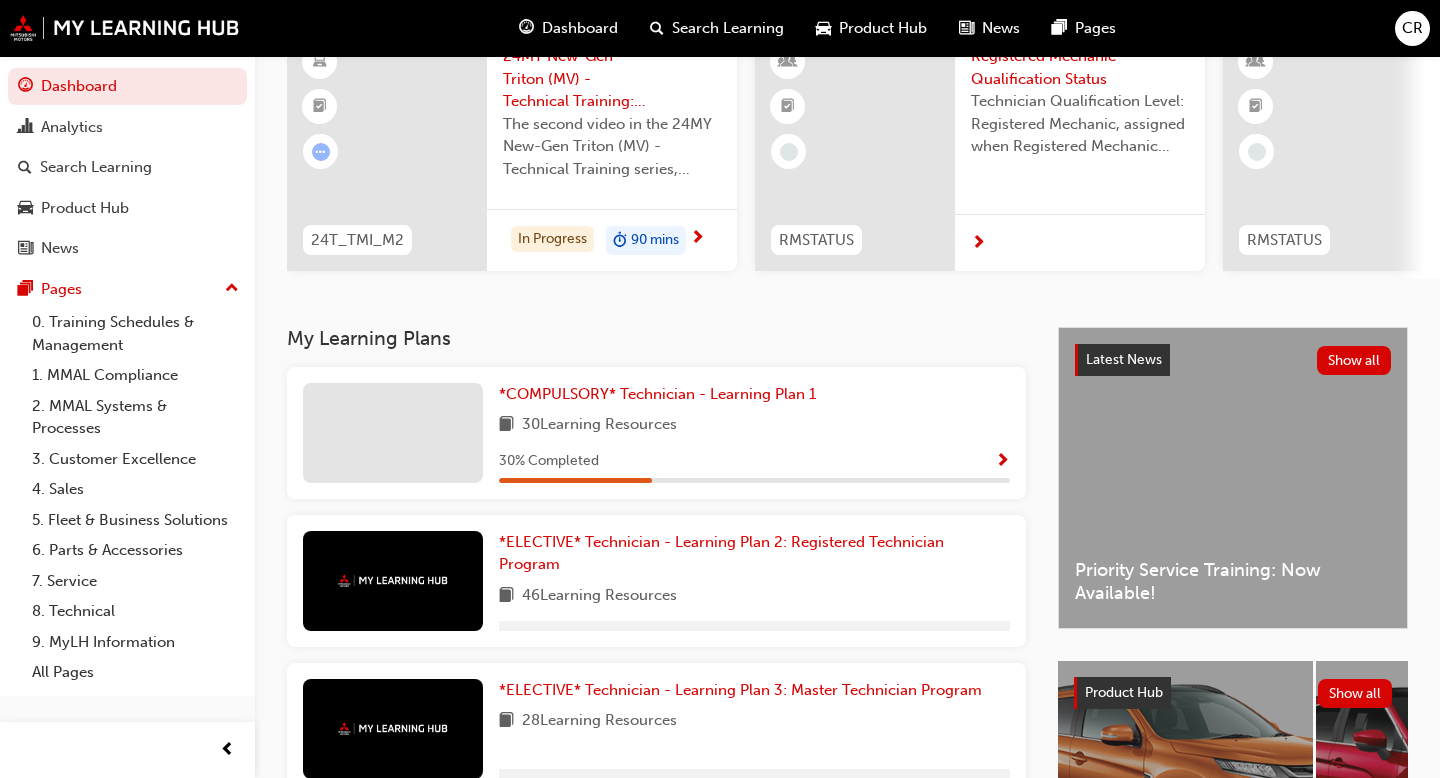 scroll, scrollTop: 202, scrollLeft: 0, axis: vertical 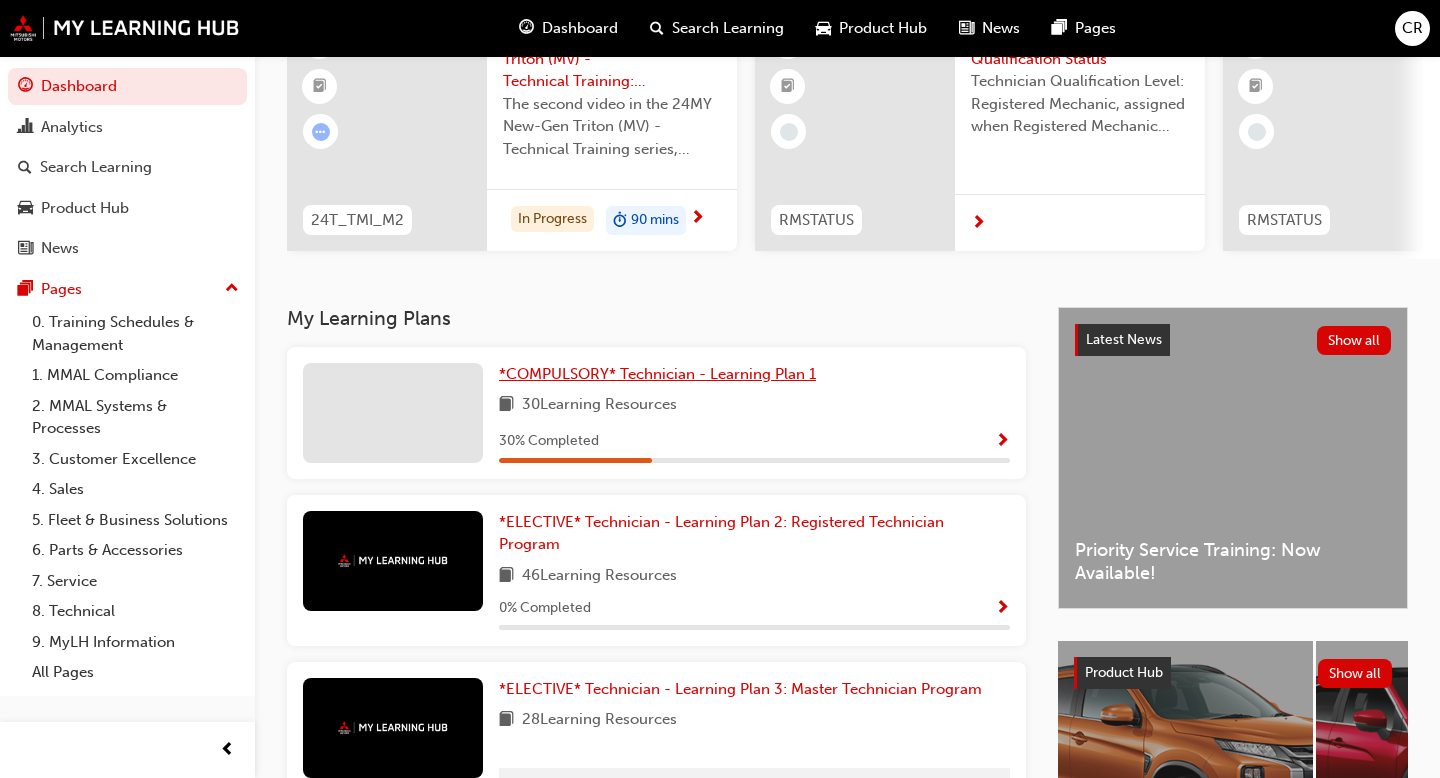 click on "*COMPULSORY* Technician - Learning Plan 1" at bounding box center (657, 374) 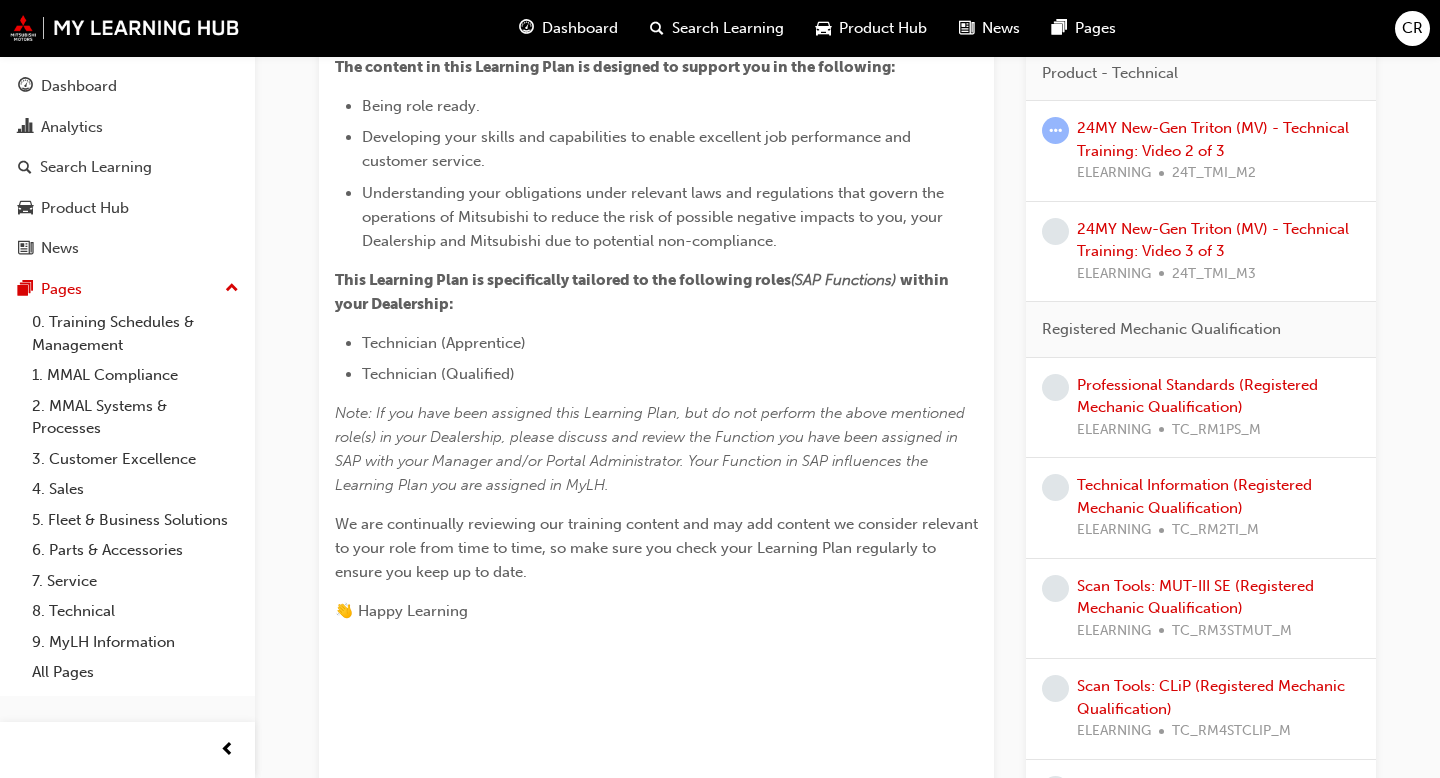 scroll, scrollTop: 601, scrollLeft: 0, axis: vertical 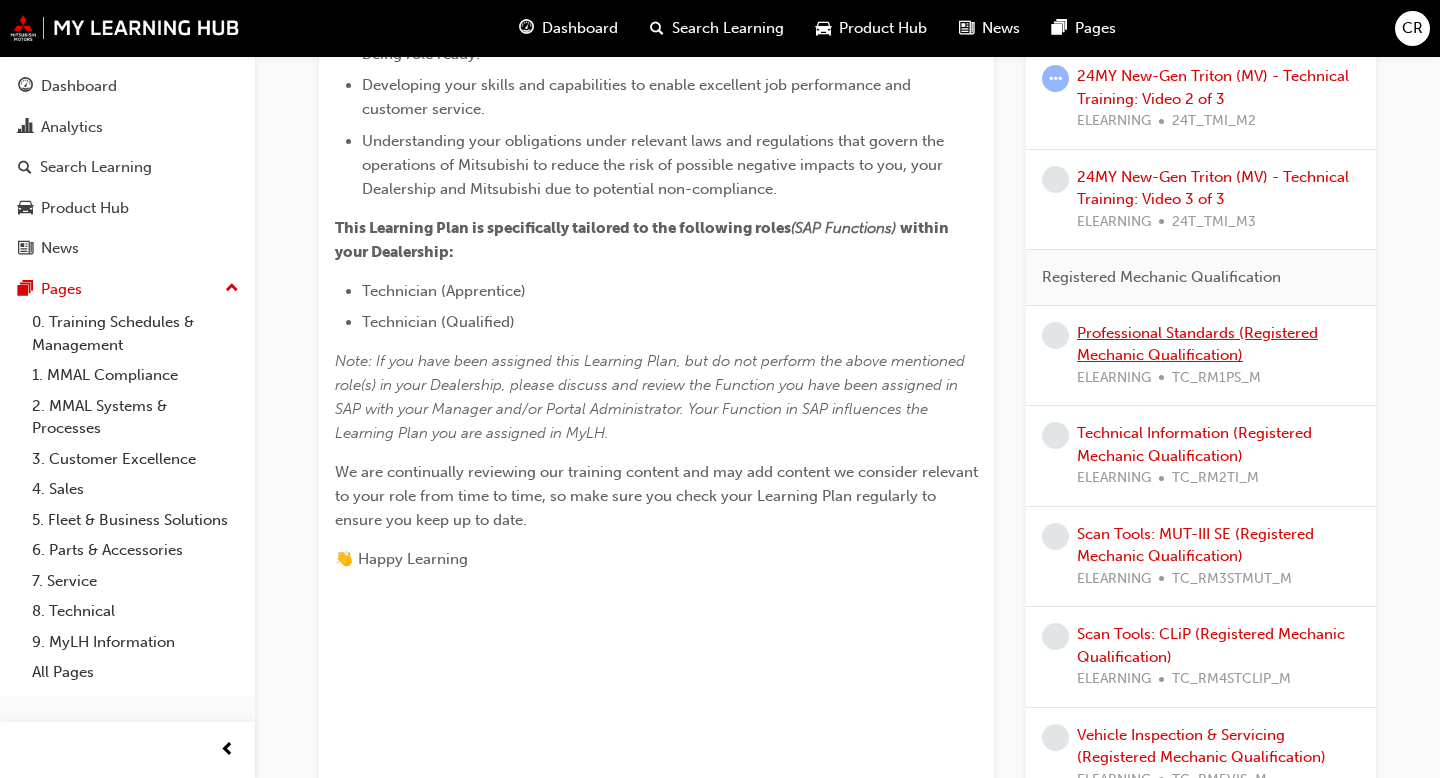 click on "Professional Standards (Registered Mechanic Qualification)" at bounding box center [1197, 344] 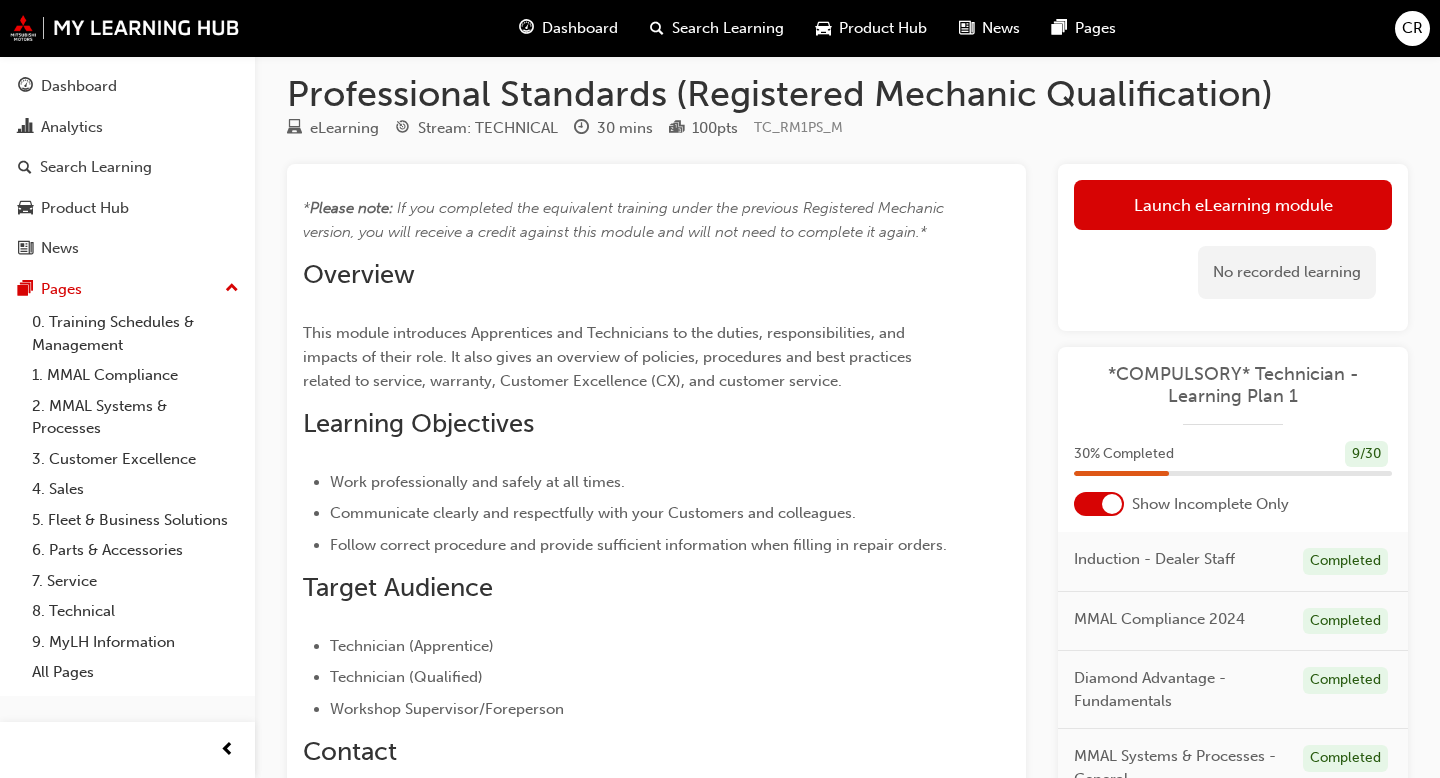 scroll, scrollTop: 0, scrollLeft: 0, axis: both 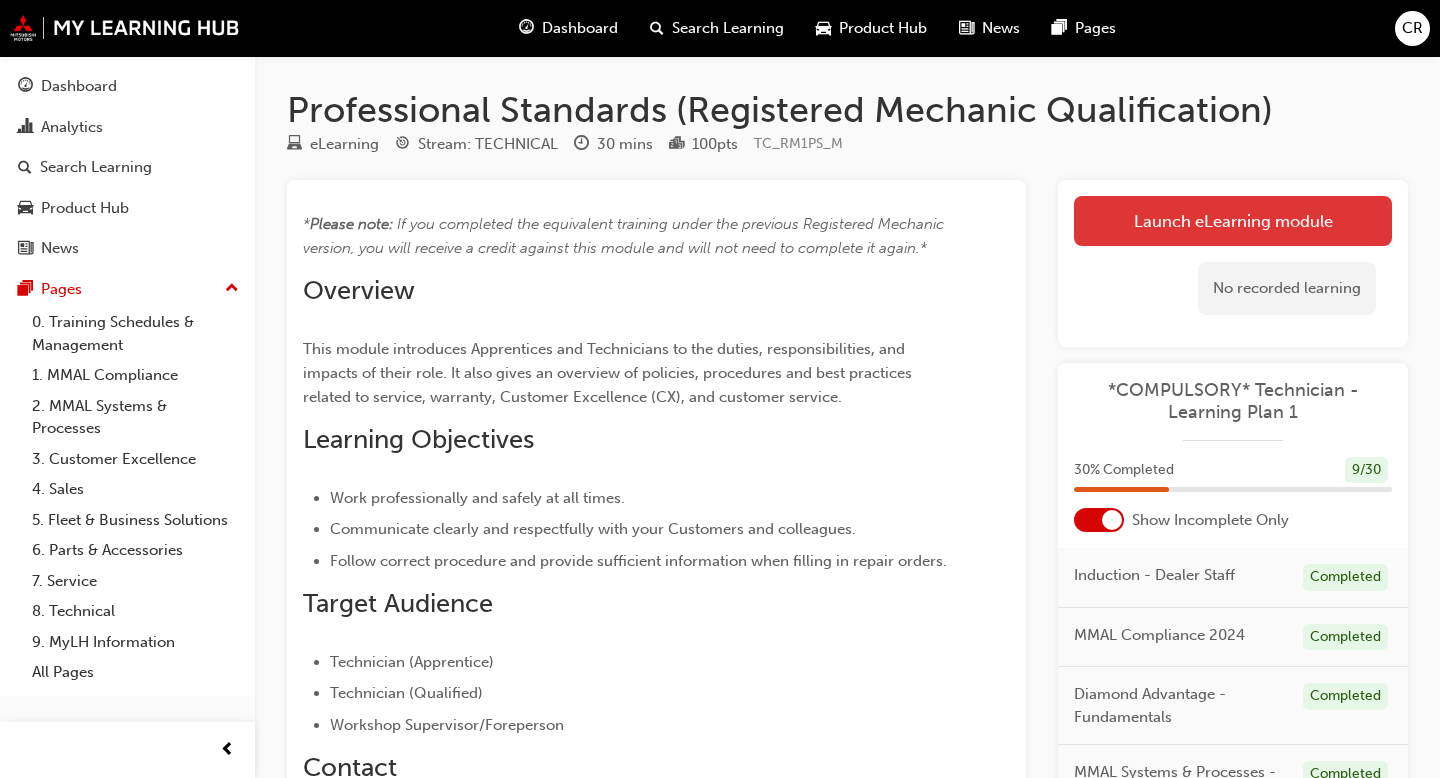 click on "Launch eLearning module" at bounding box center (1233, 221) 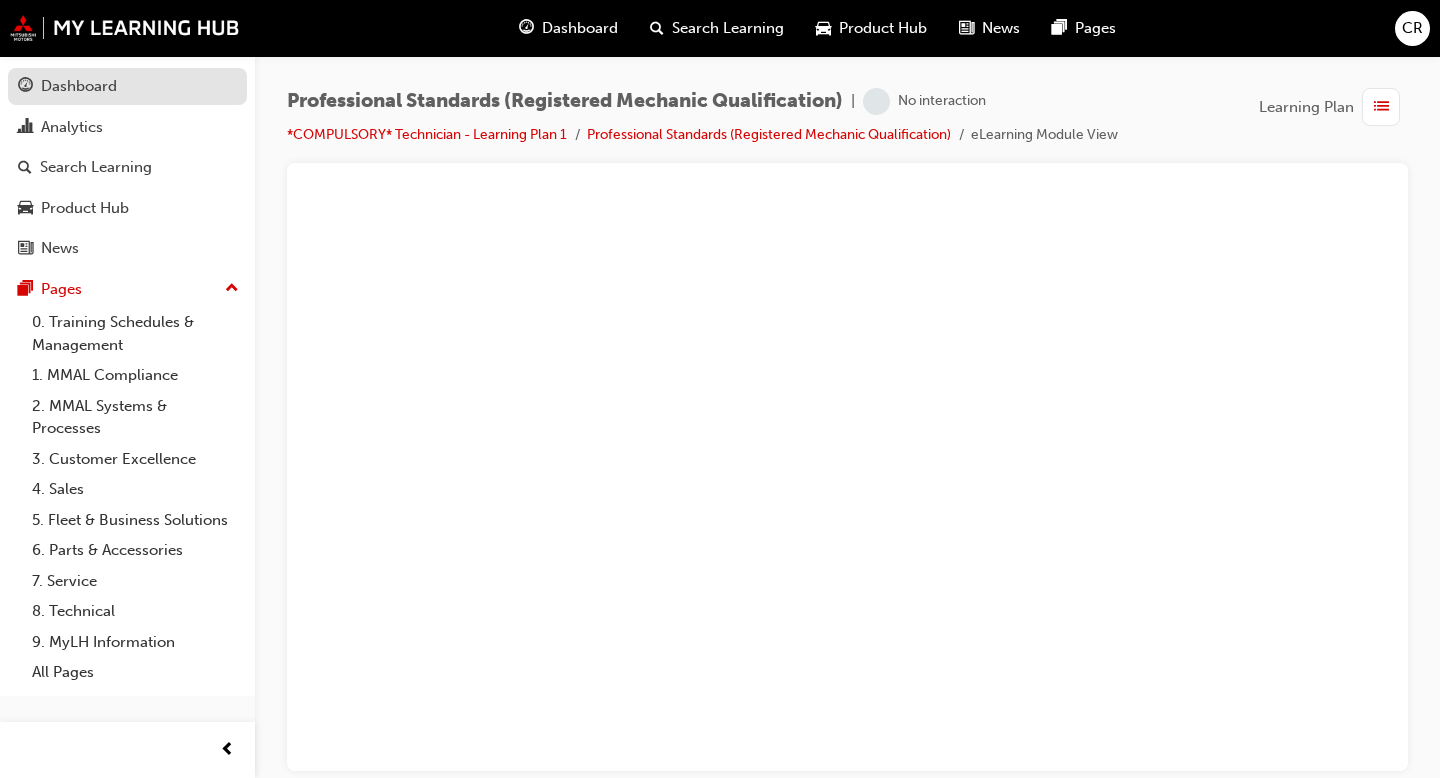 click on "Dashboard" at bounding box center (79, 86) 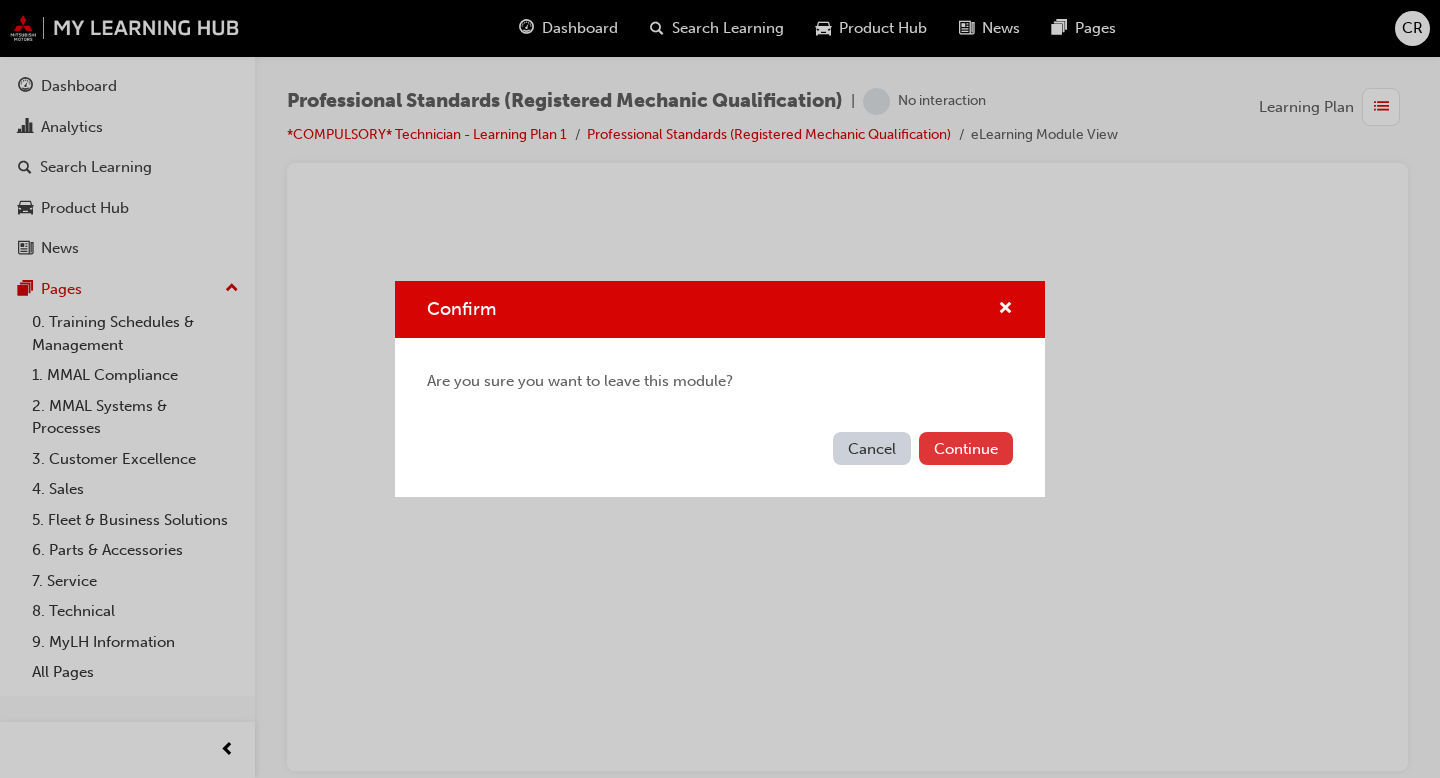 click on "Continue" at bounding box center (966, 448) 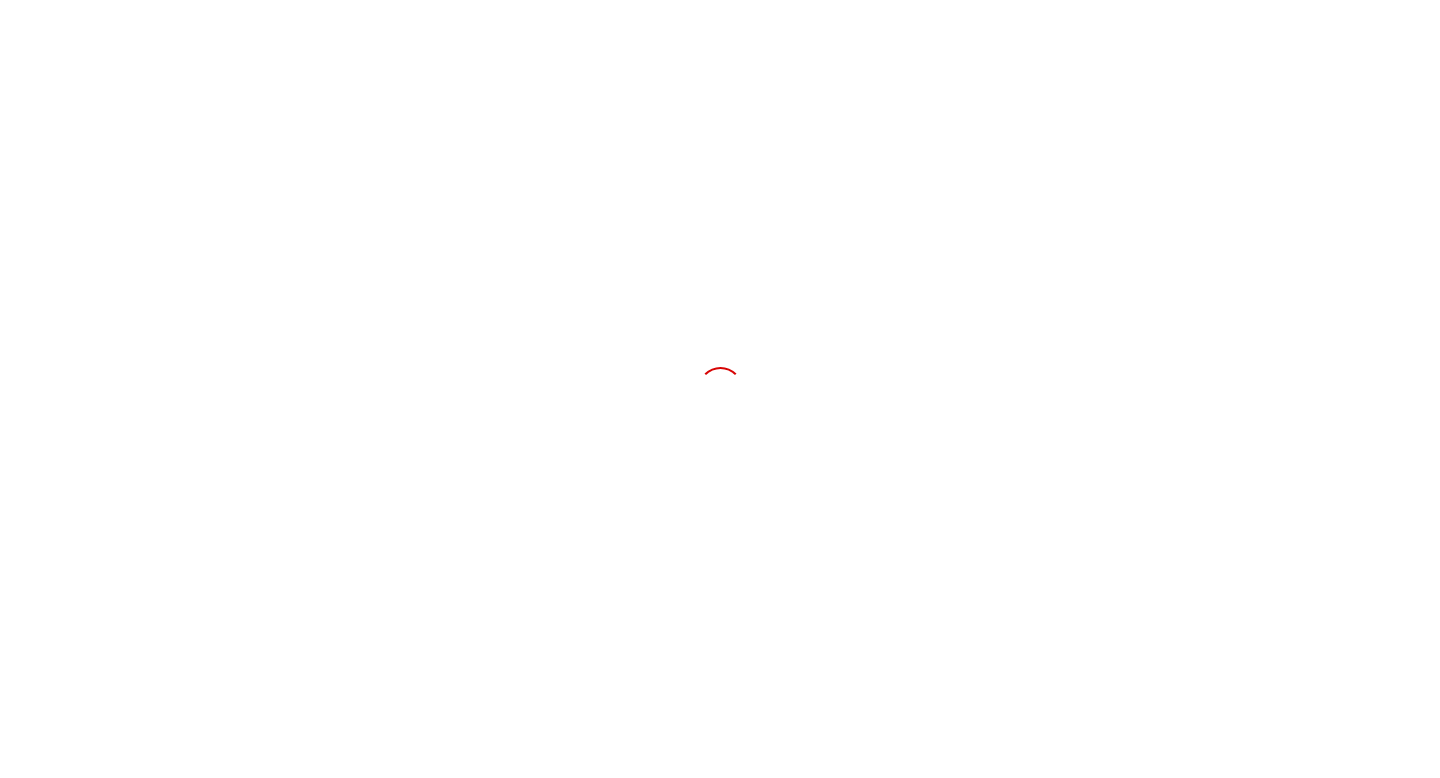 scroll, scrollTop: 0, scrollLeft: 0, axis: both 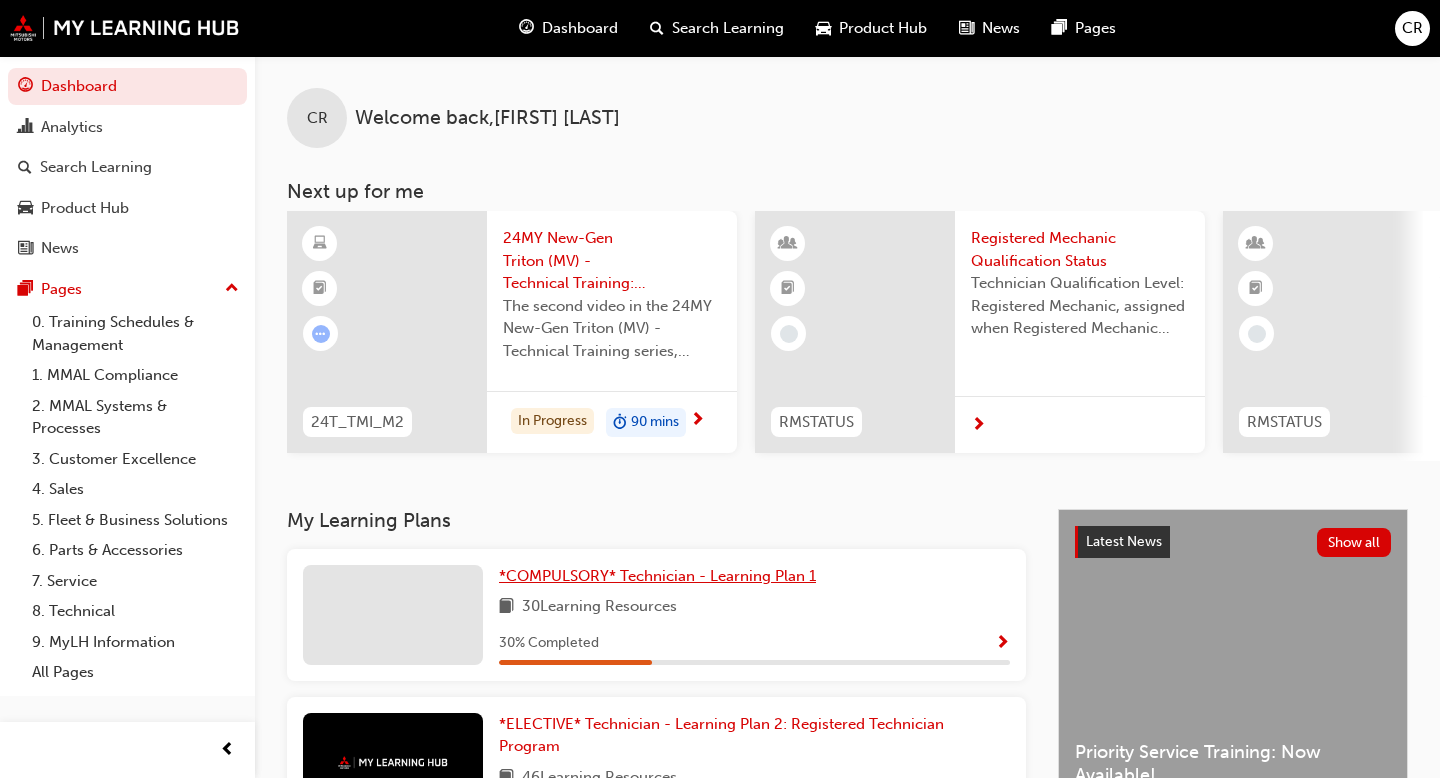 click on "*COMPULSORY* Technician - Learning Plan 1" at bounding box center [657, 576] 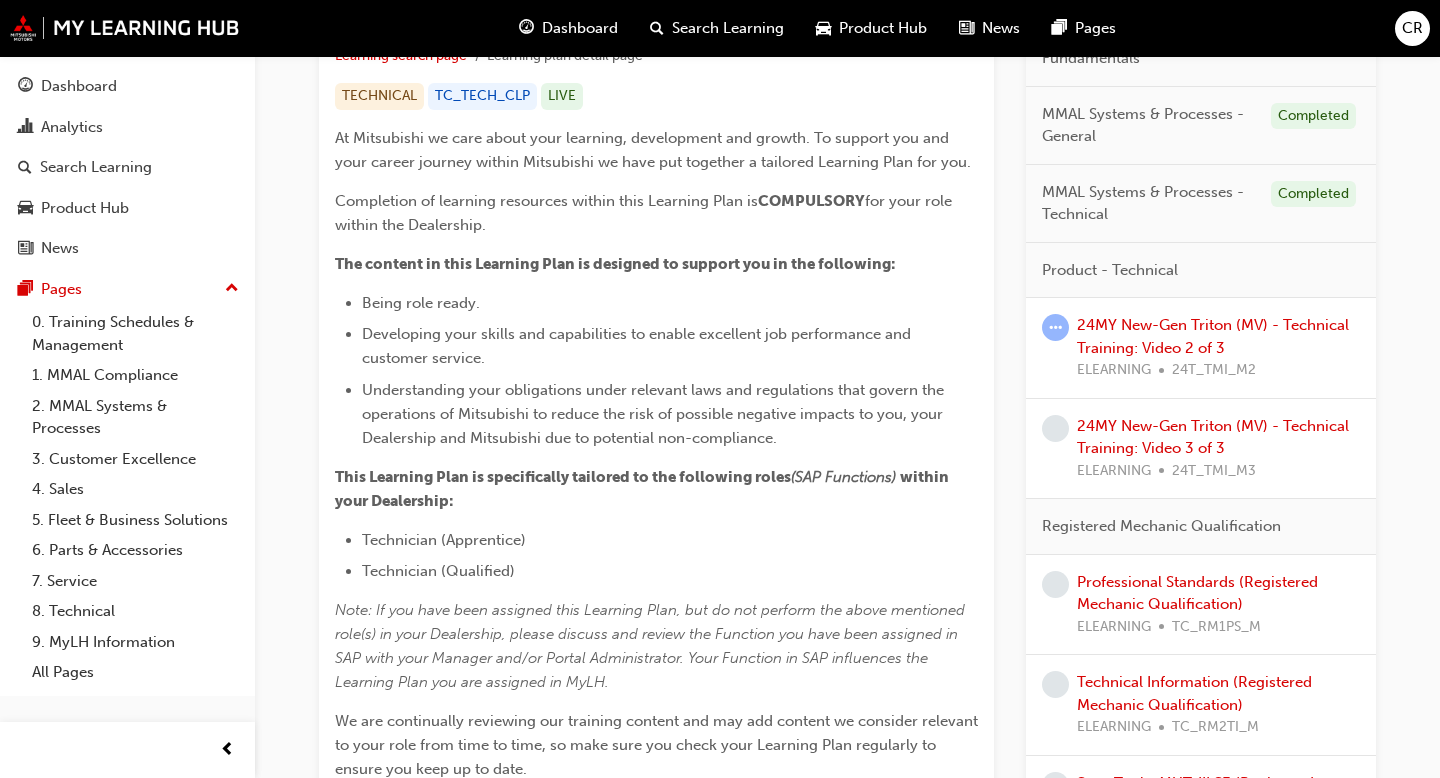 scroll, scrollTop: 439, scrollLeft: 0, axis: vertical 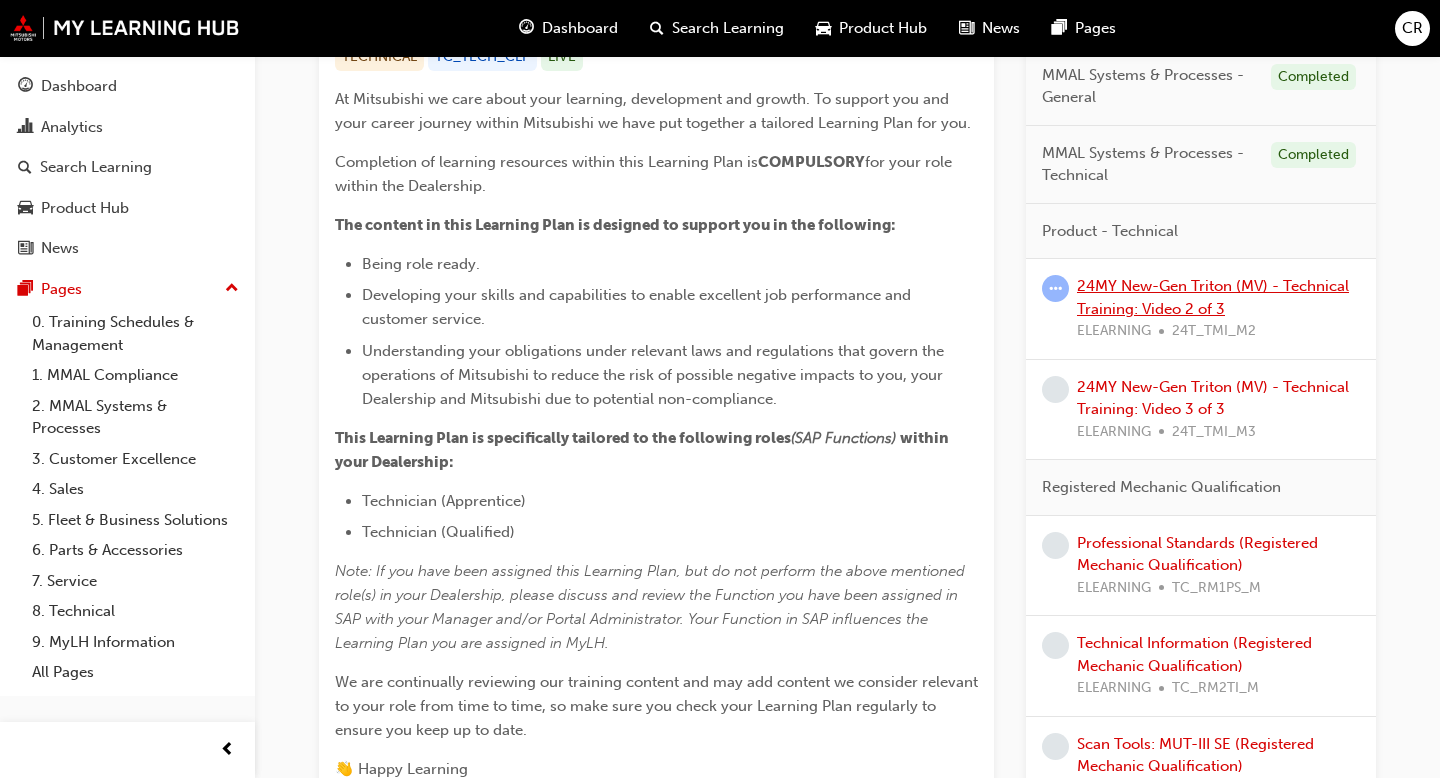 click on "24MY New-Gen Triton (MV) - Technical Training: Video 2 of 3" at bounding box center (1213, 297) 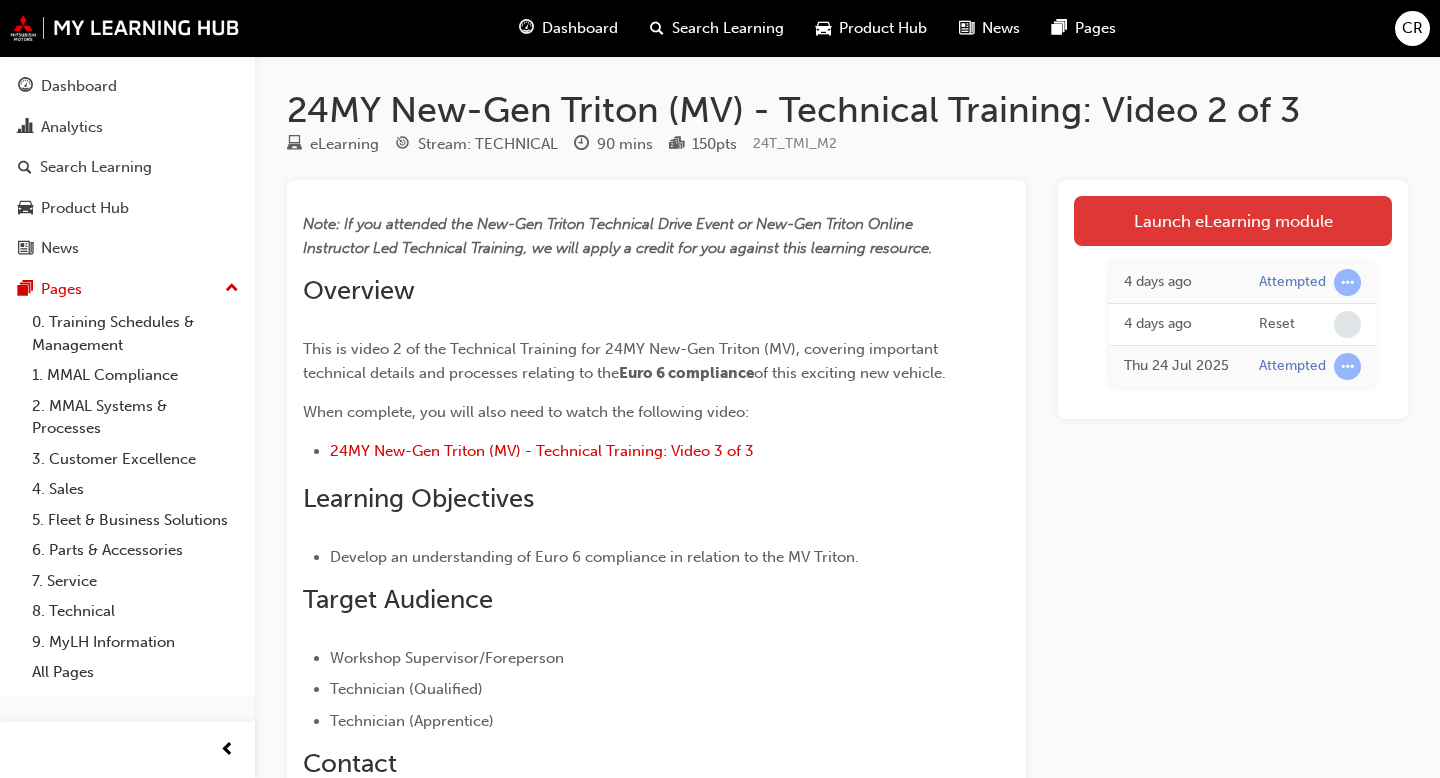 click on "Launch eLearning module" at bounding box center [1233, 221] 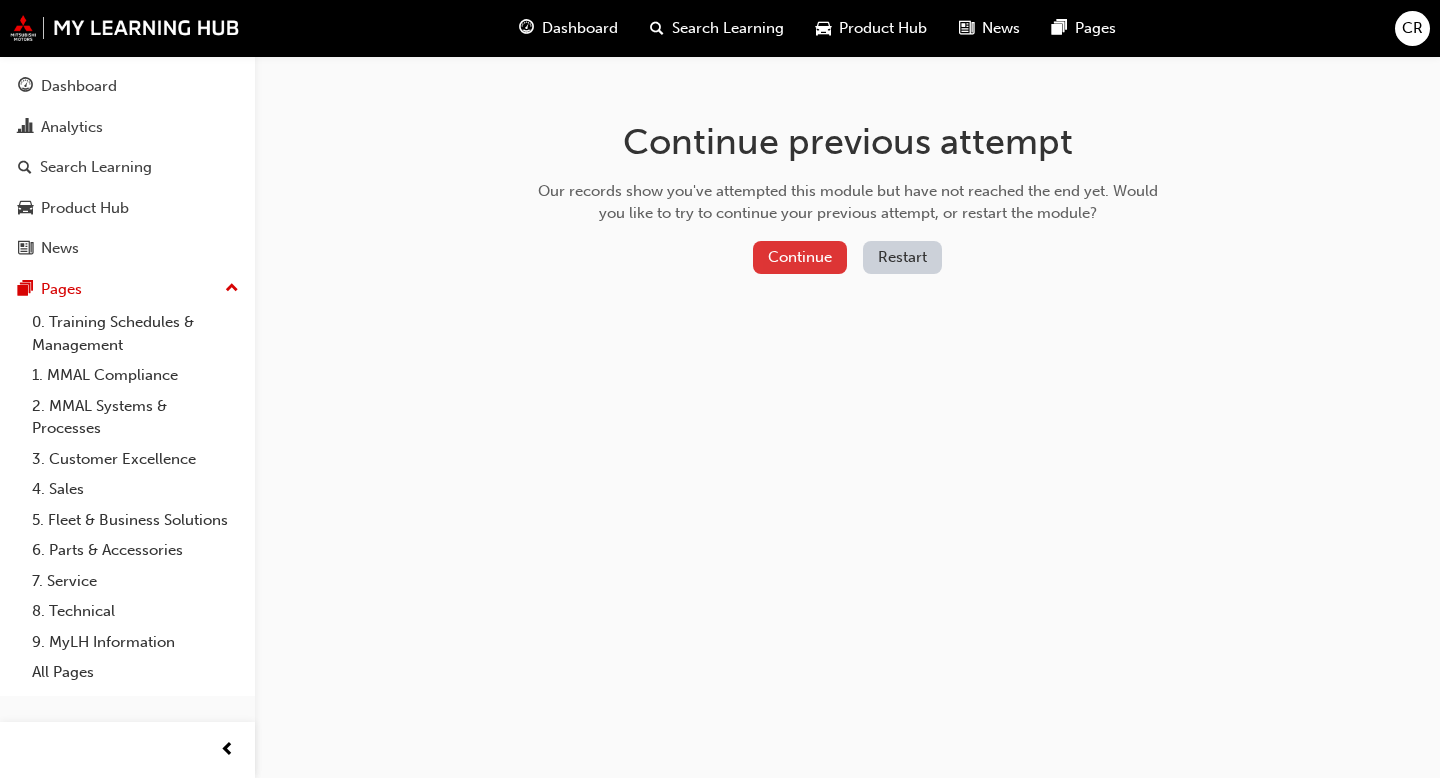 click on "Continue" at bounding box center [800, 257] 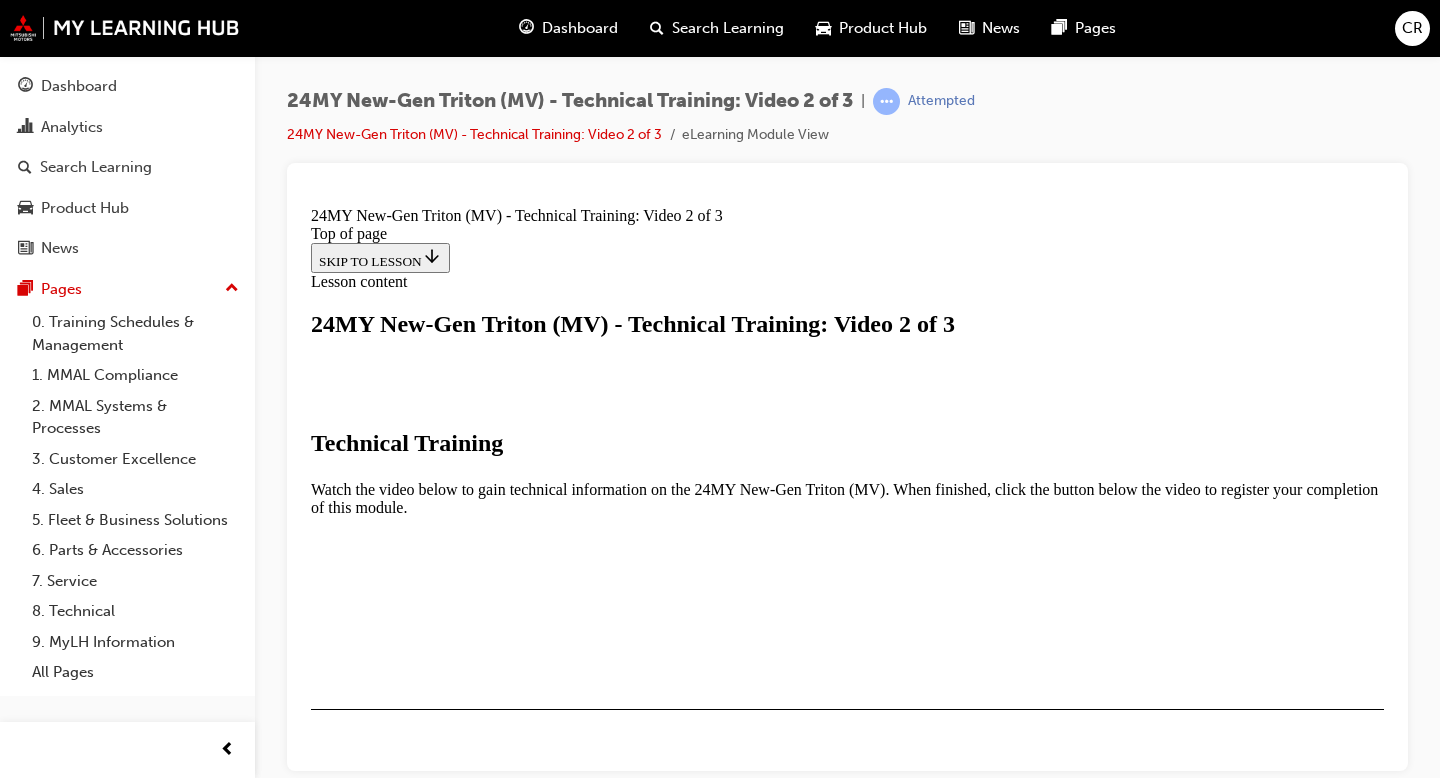 scroll, scrollTop: 0, scrollLeft: 0, axis: both 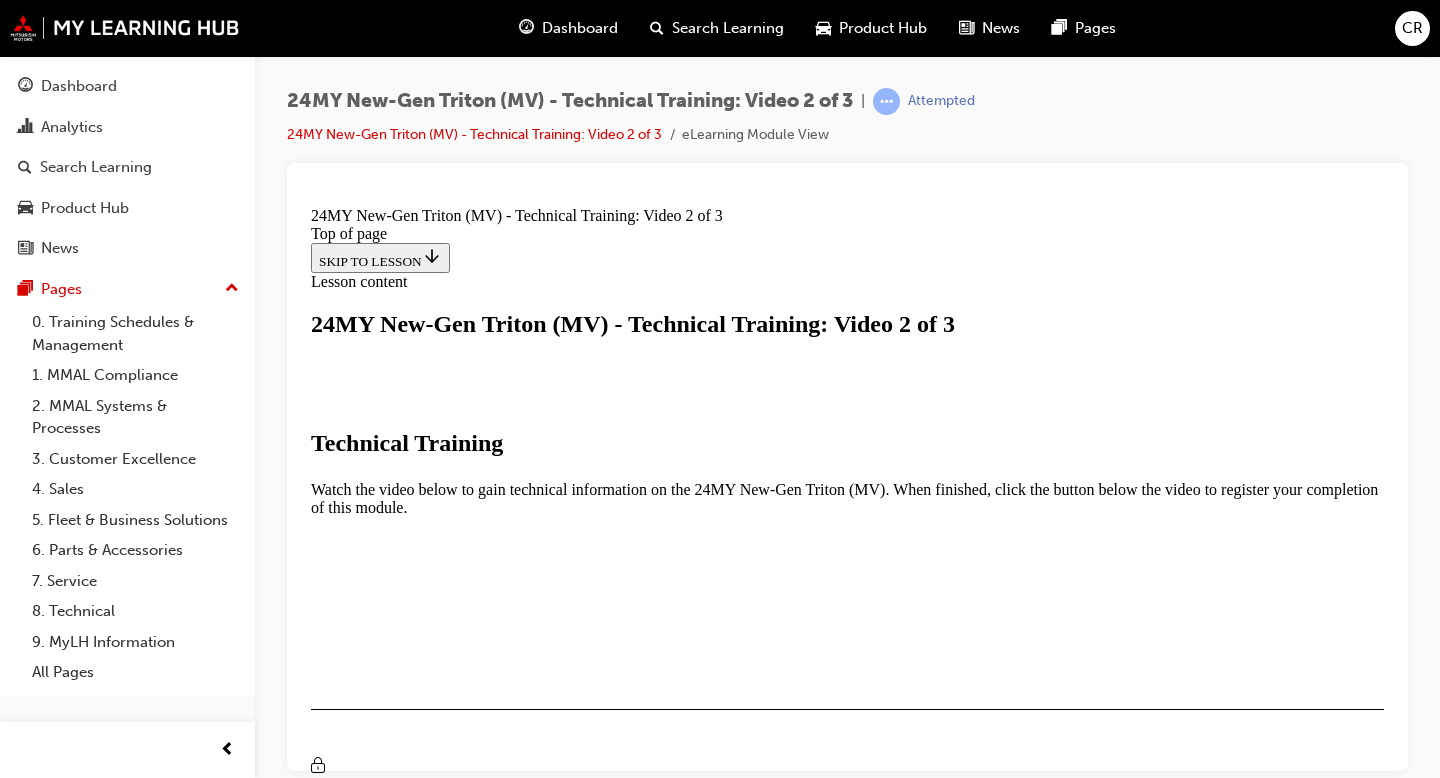 click at bounding box center [359, 844] 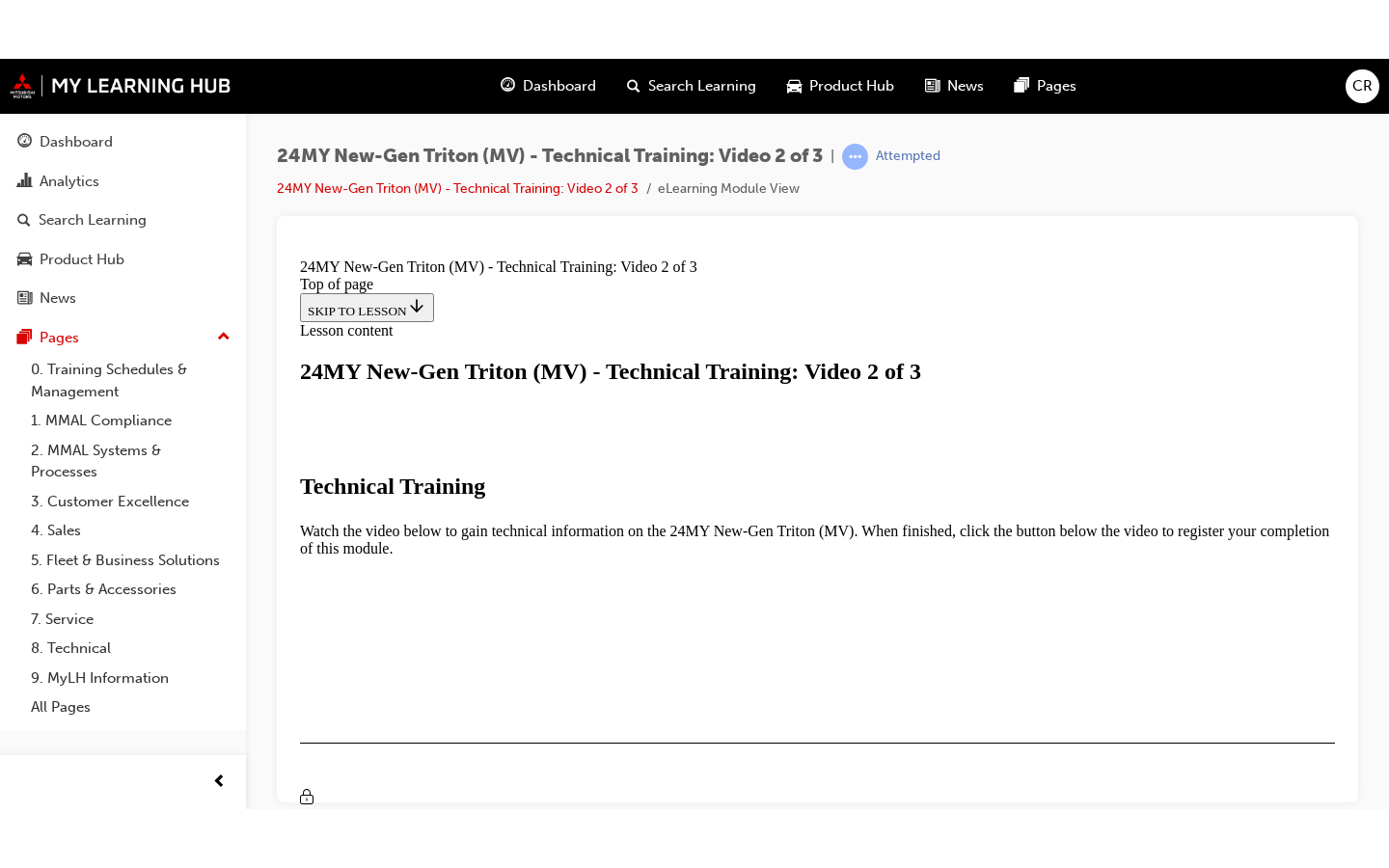 scroll, scrollTop: 413, scrollLeft: 0, axis: vertical 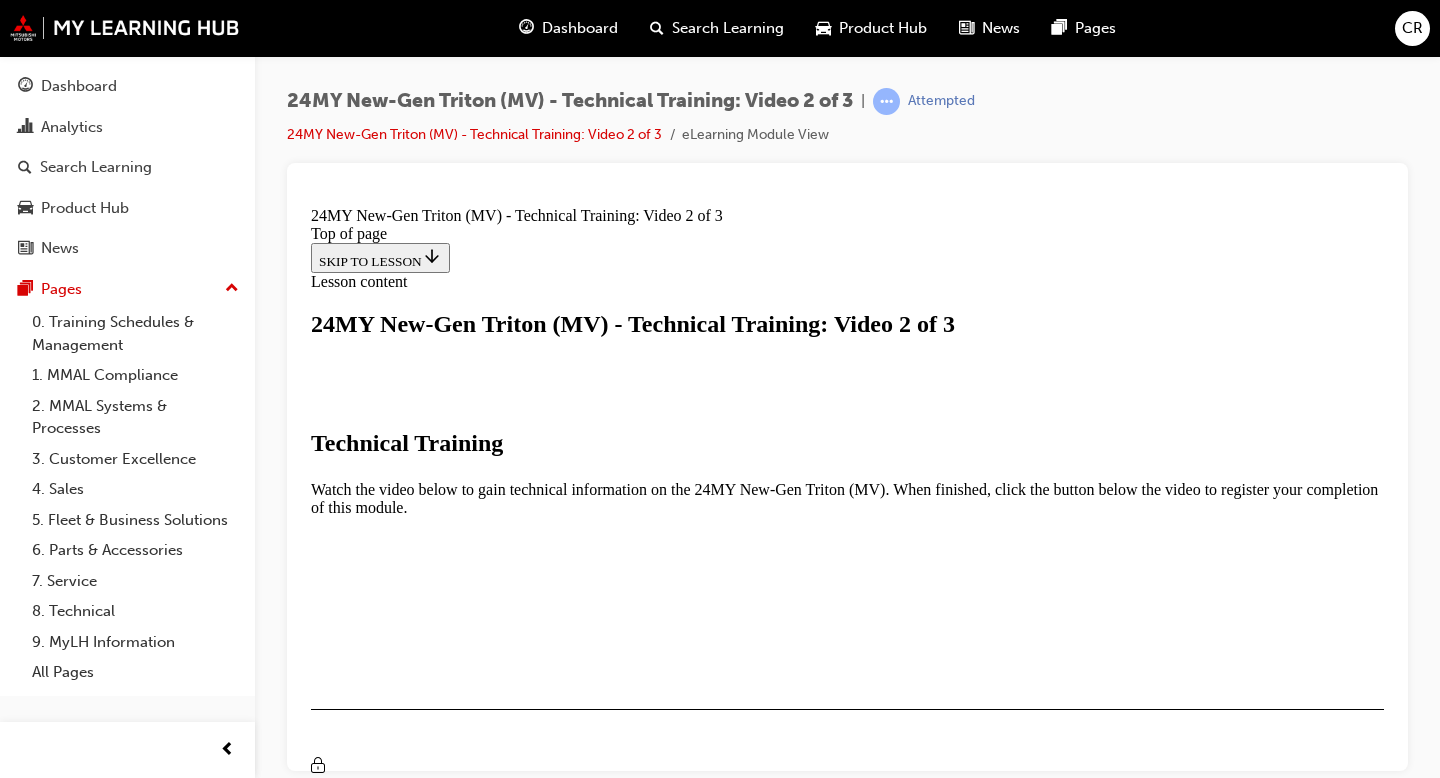 click at bounding box center (477, 1226) 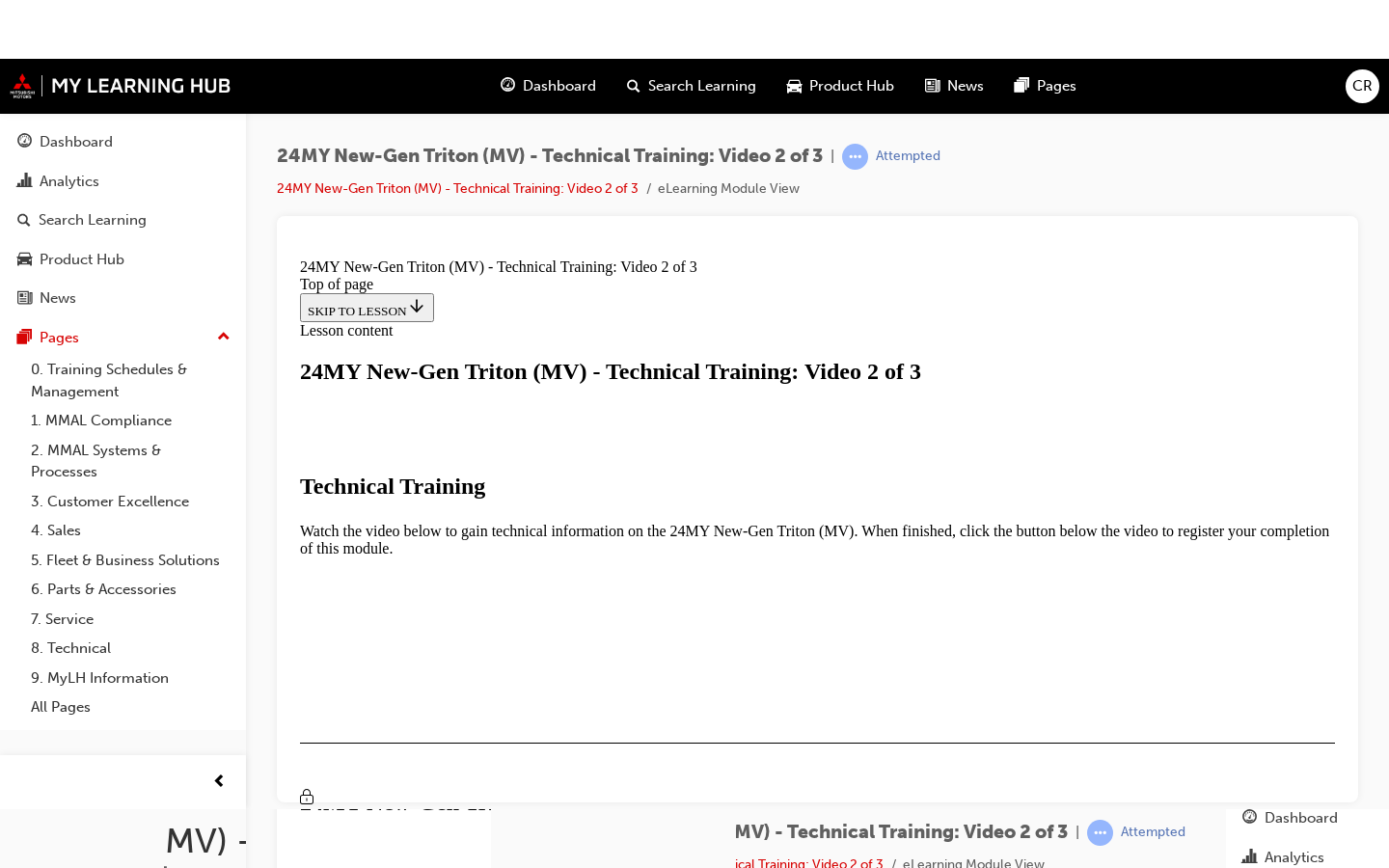 scroll, scrollTop: 304, scrollLeft: 0, axis: vertical 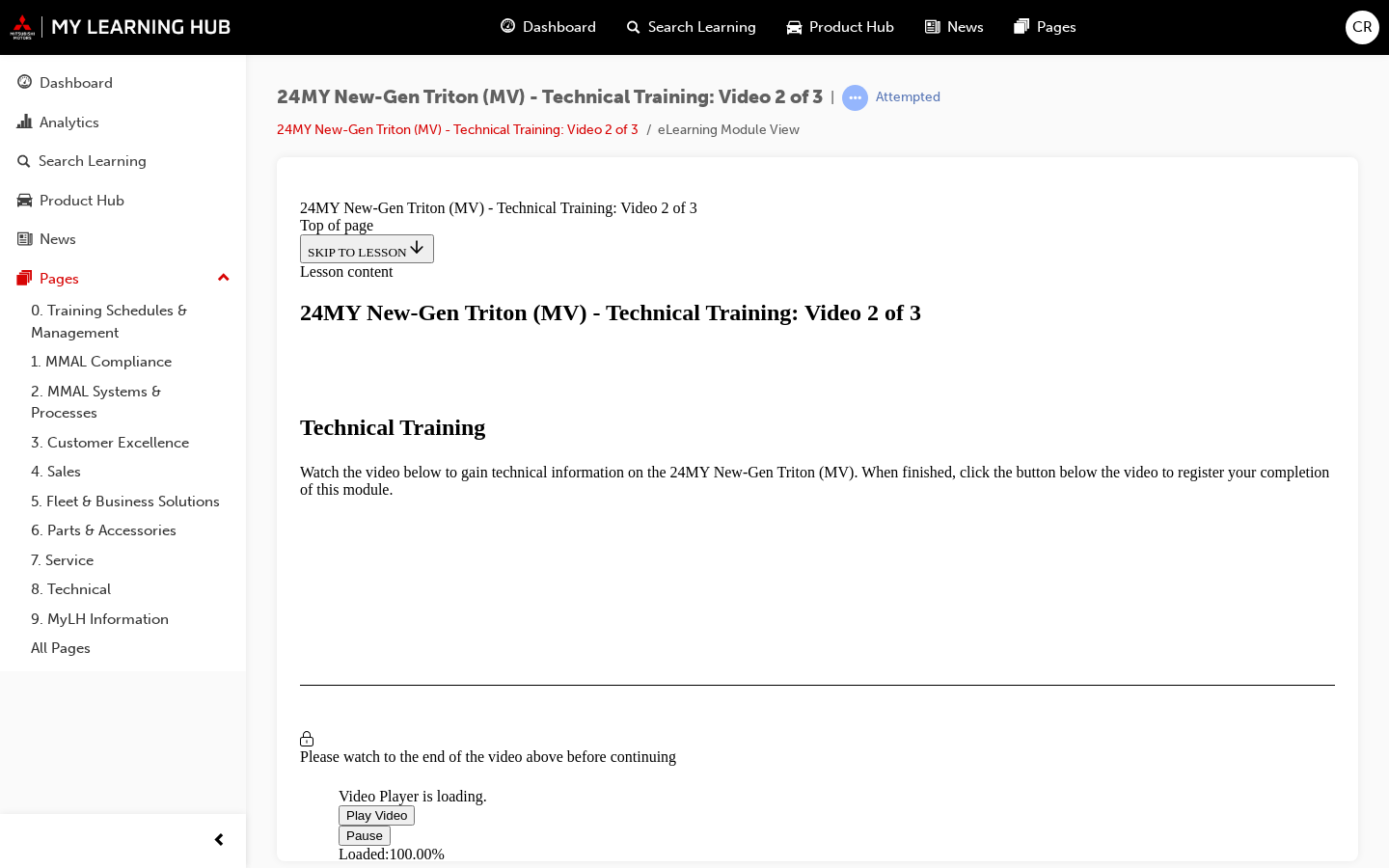 click on "Playback Rate 1x" at bounding box center [396, 924] 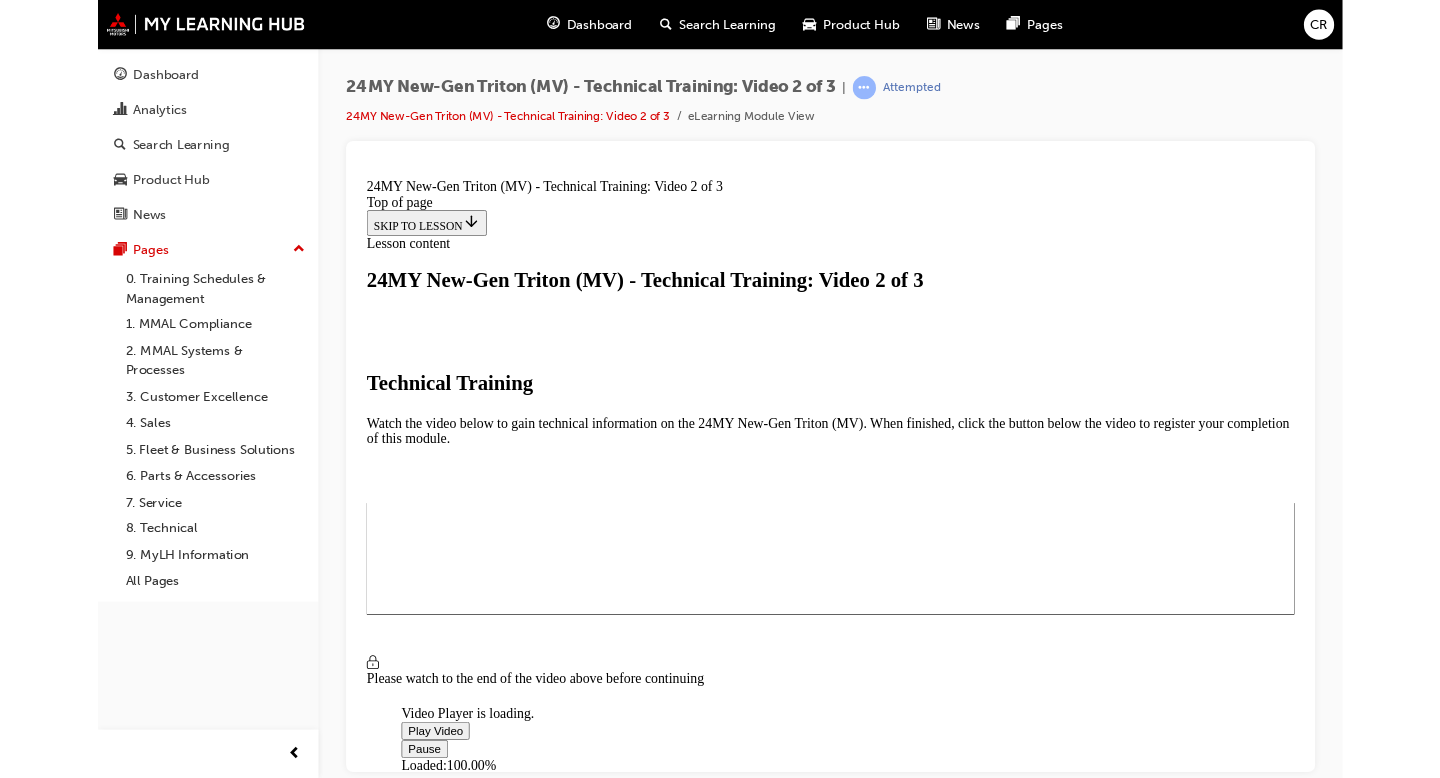 scroll, scrollTop: 312, scrollLeft: 0, axis: vertical 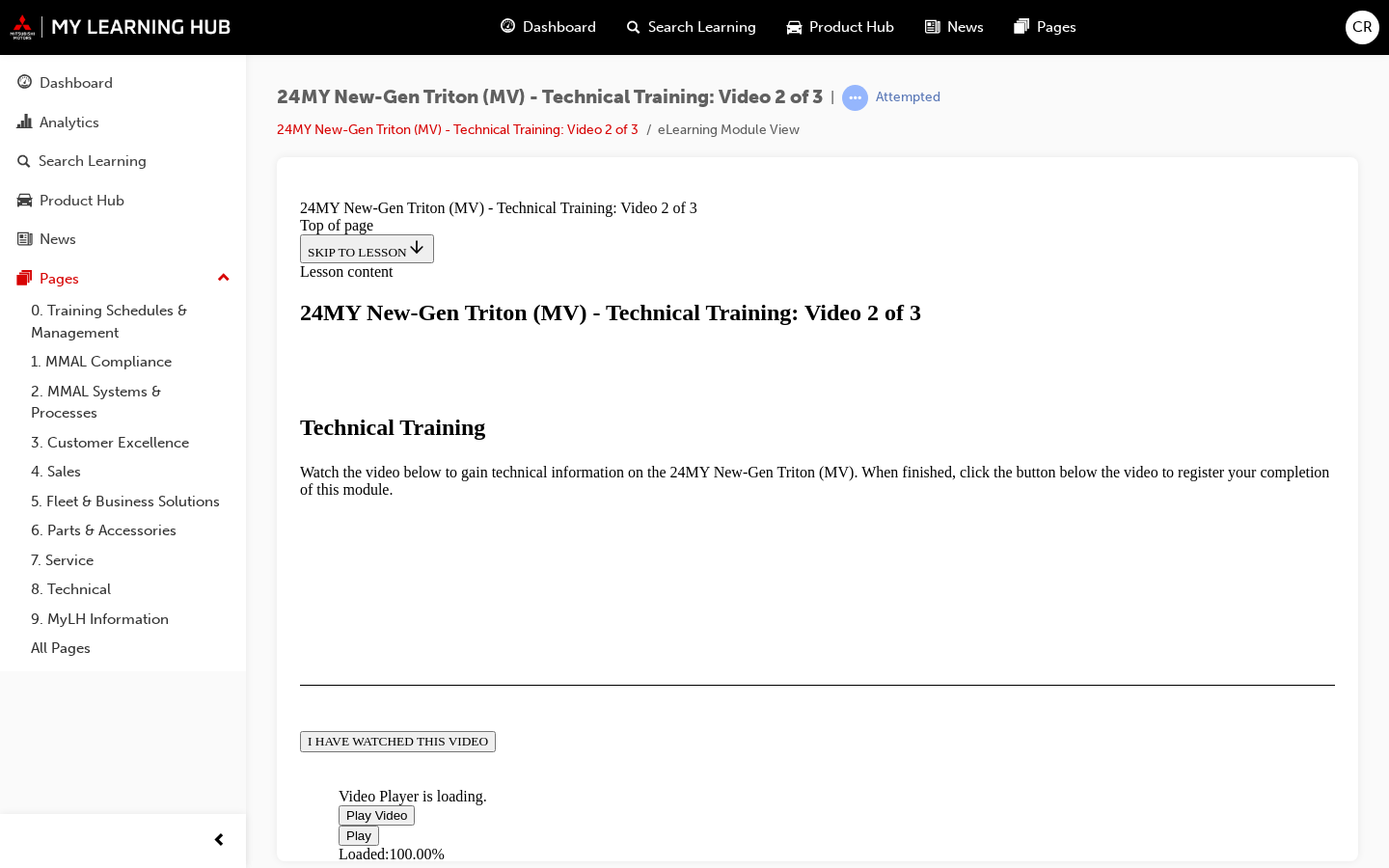 click at bounding box center [460, 1200] 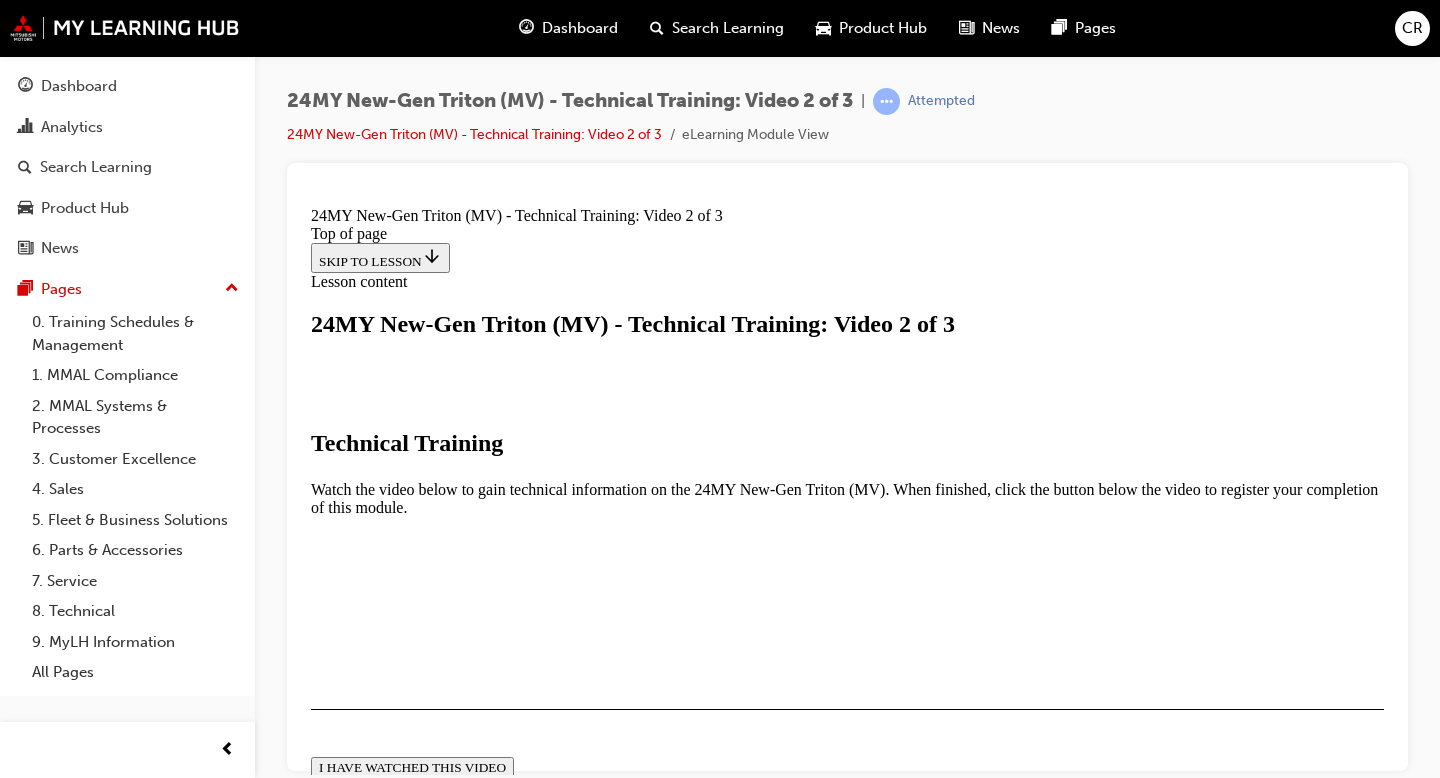 click on "I HAVE WATCHED THIS VIDEO" at bounding box center [412, 767] 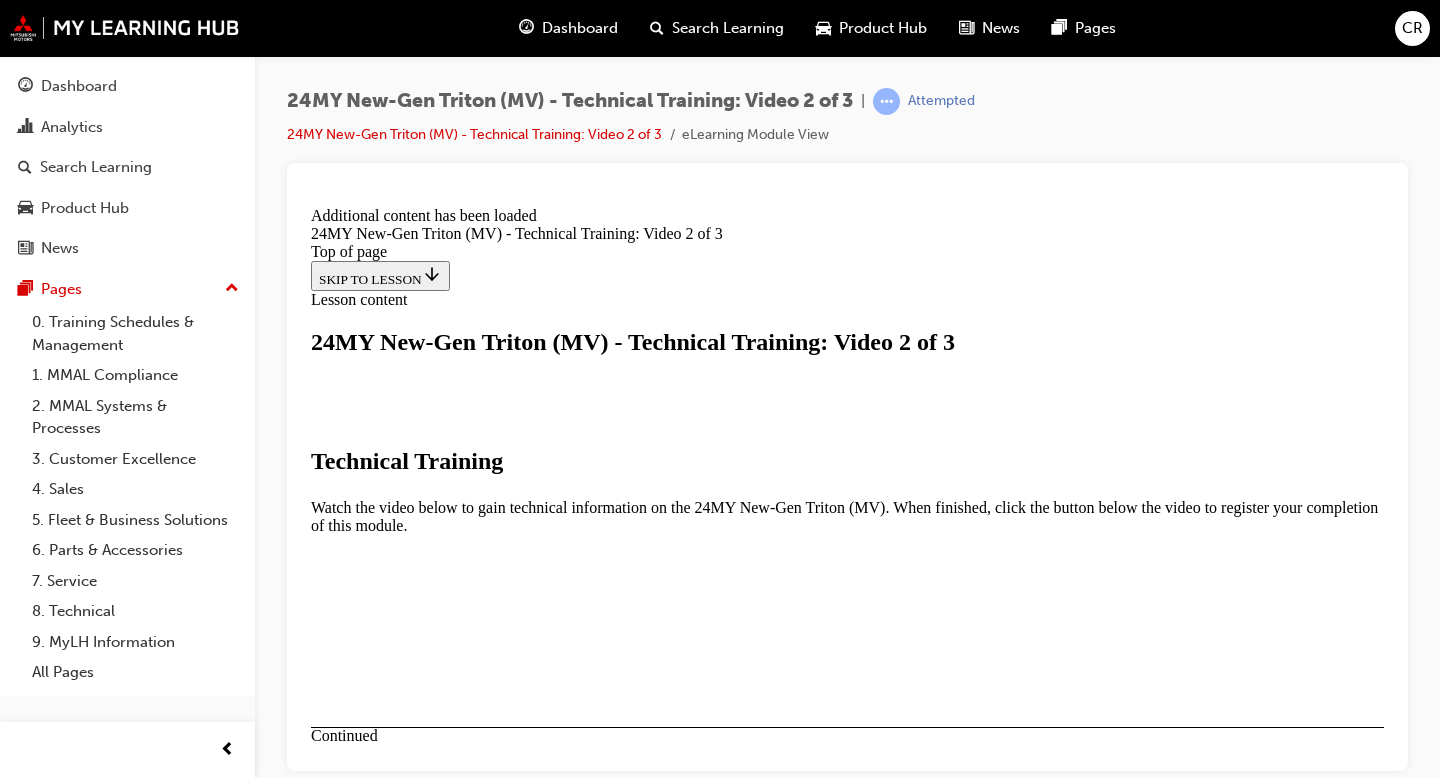scroll, scrollTop: 794, scrollLeft: 0, axis: vertical 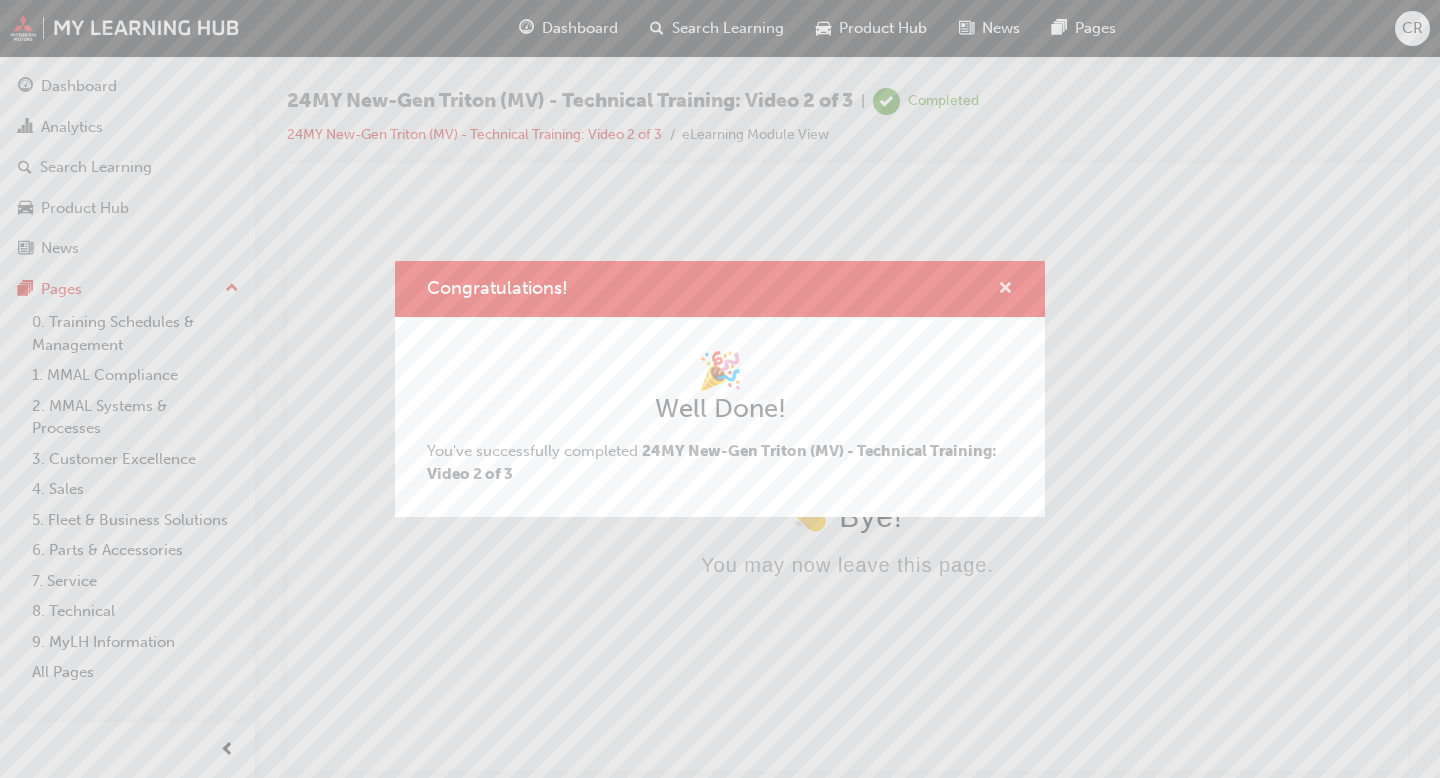 click at bounding box center (1005, 290) 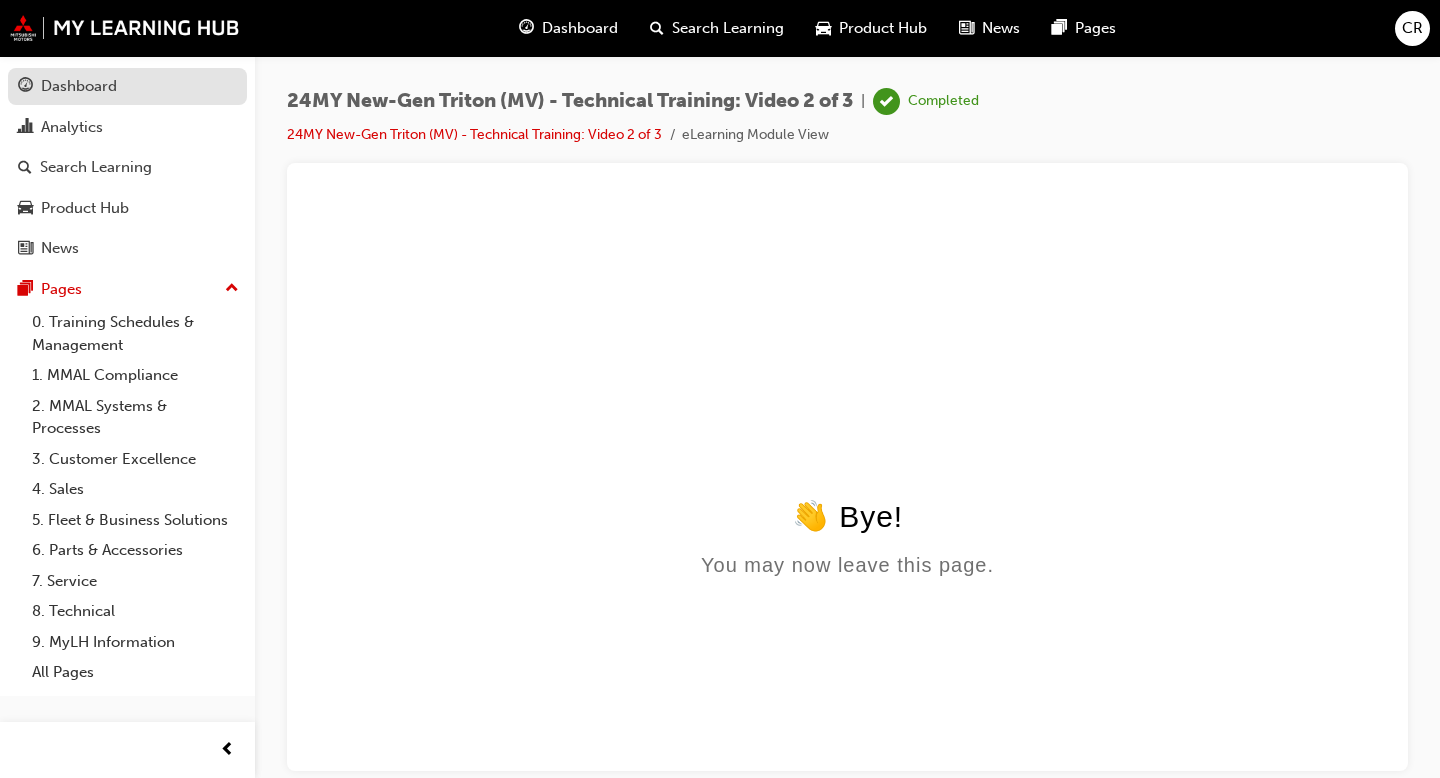 click on "Dashboard" at bounding box center [79, 86] 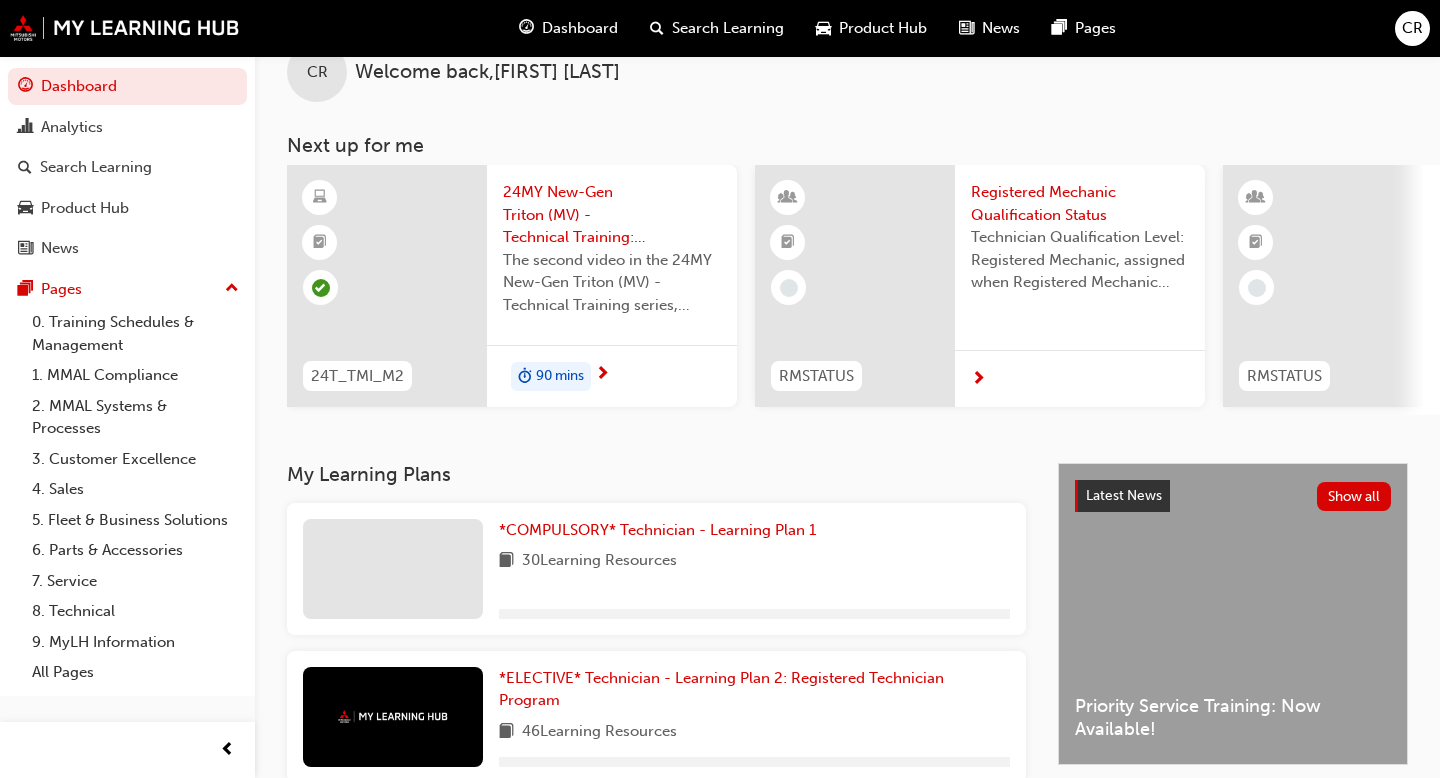 scroll, scrollTop: 52, scrollLeft: 0, axis: vertical 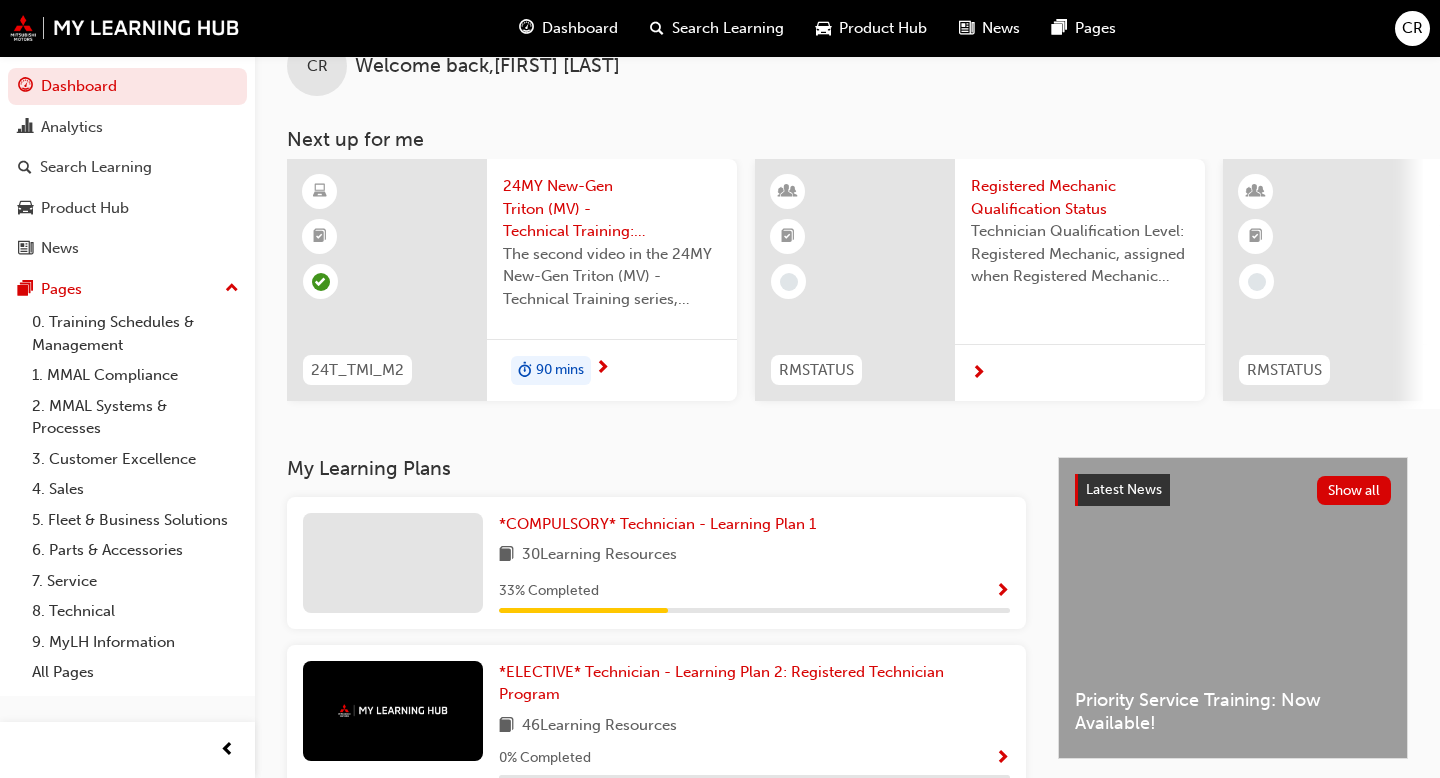 click at bounding box center (1002, 592) 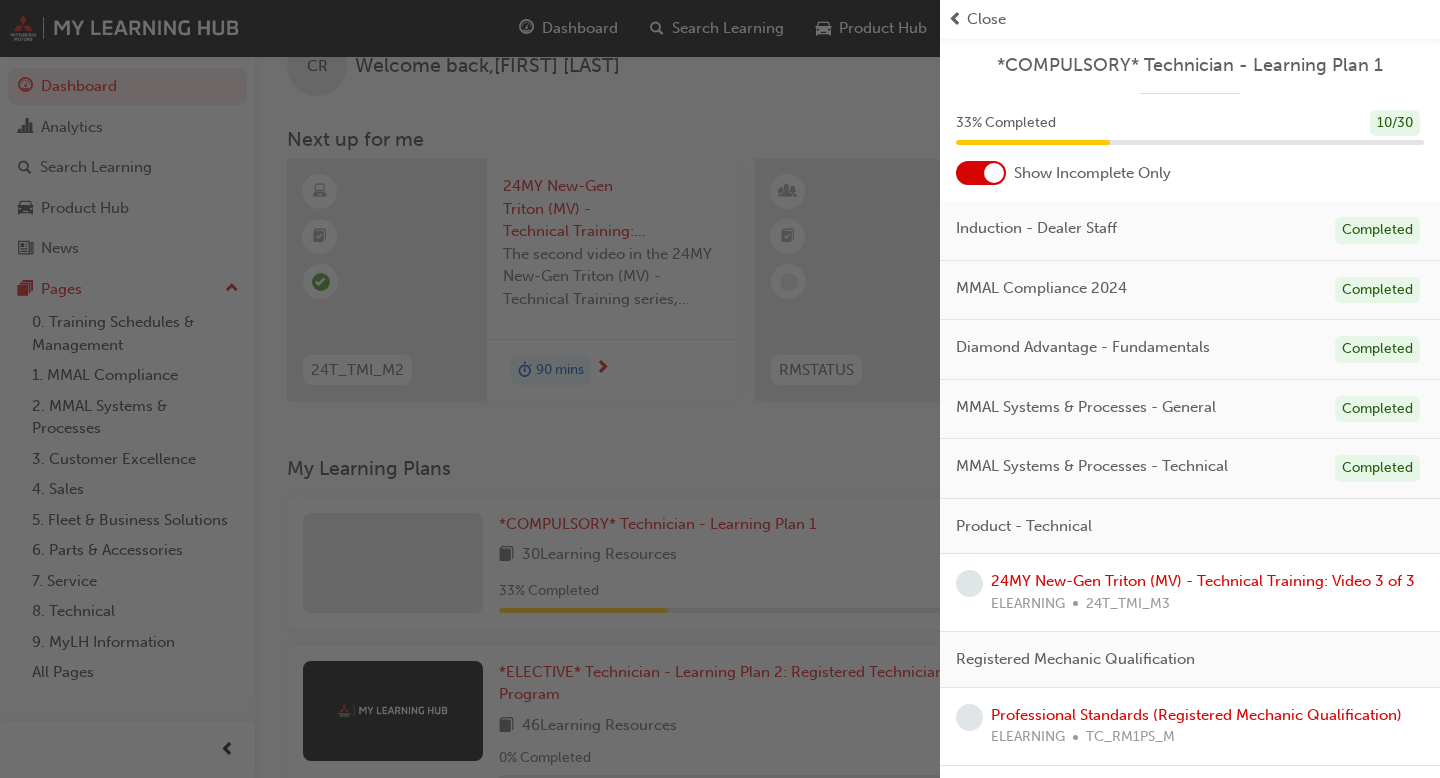 scroll, scrollTop: 51, scrollLeft: 0, axis: vertical 